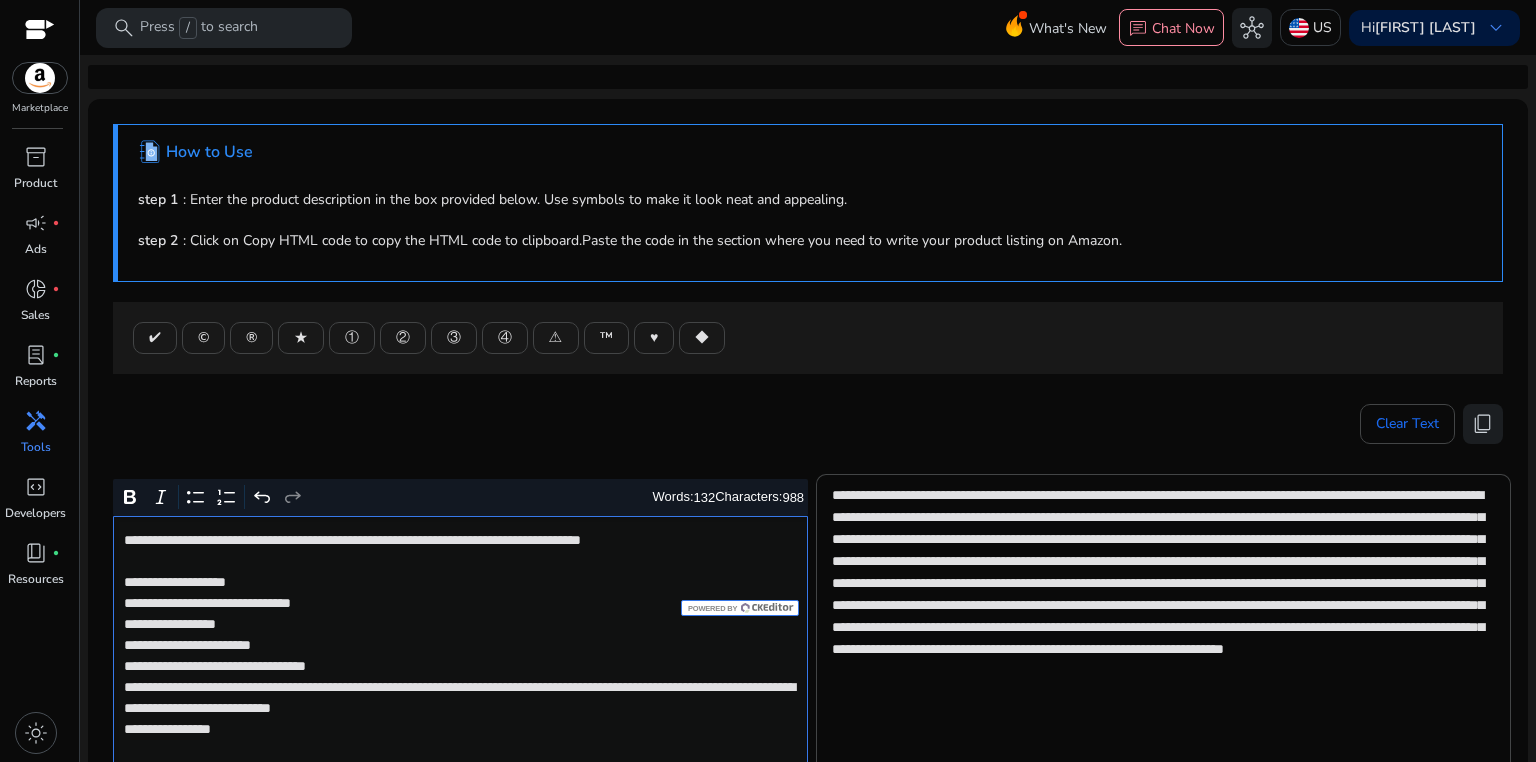 click on "[NUMBER] [STREET], [CITY], [STATE]" 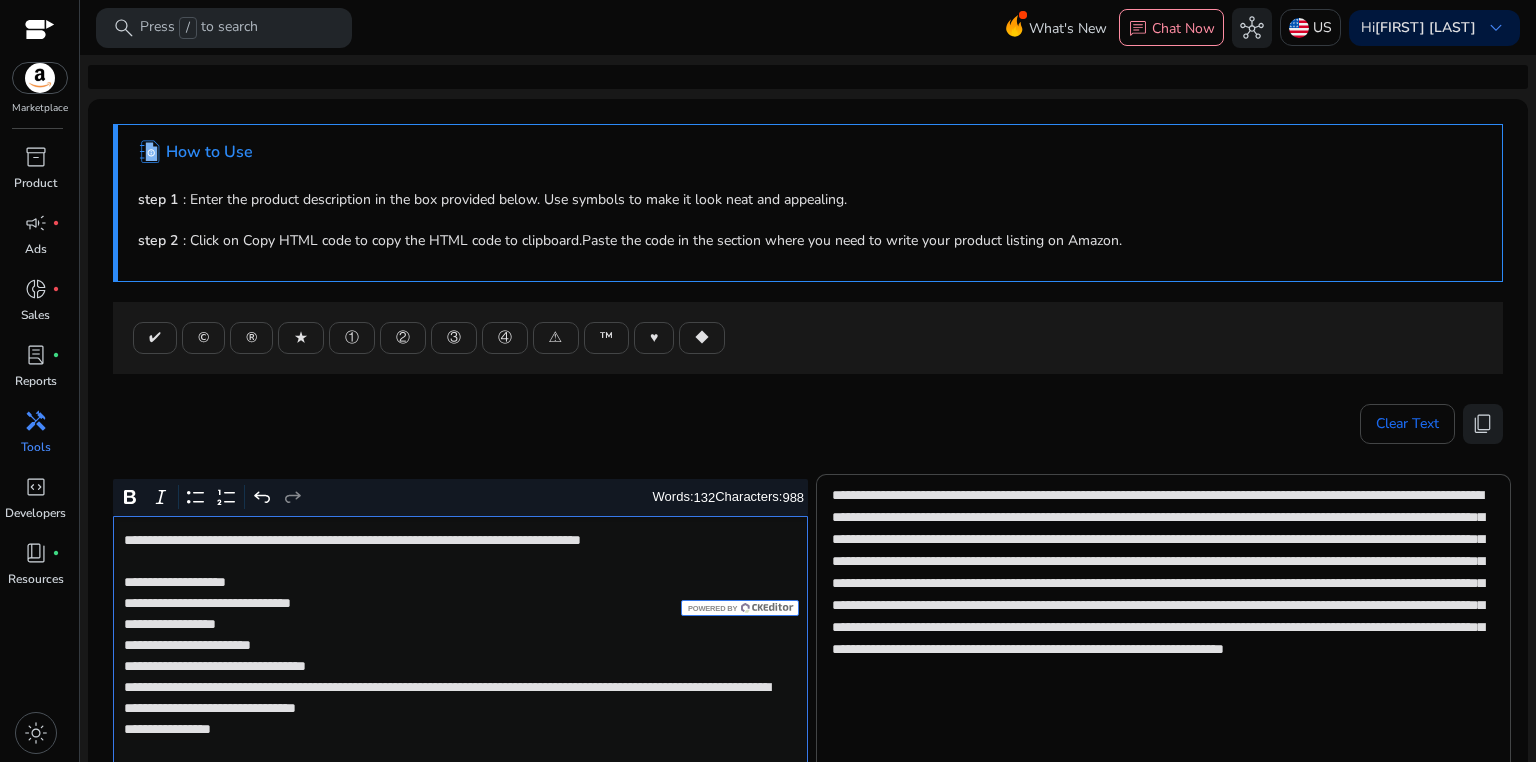scroll, scrollTop: 0, scrollLeft: 0, axis: both 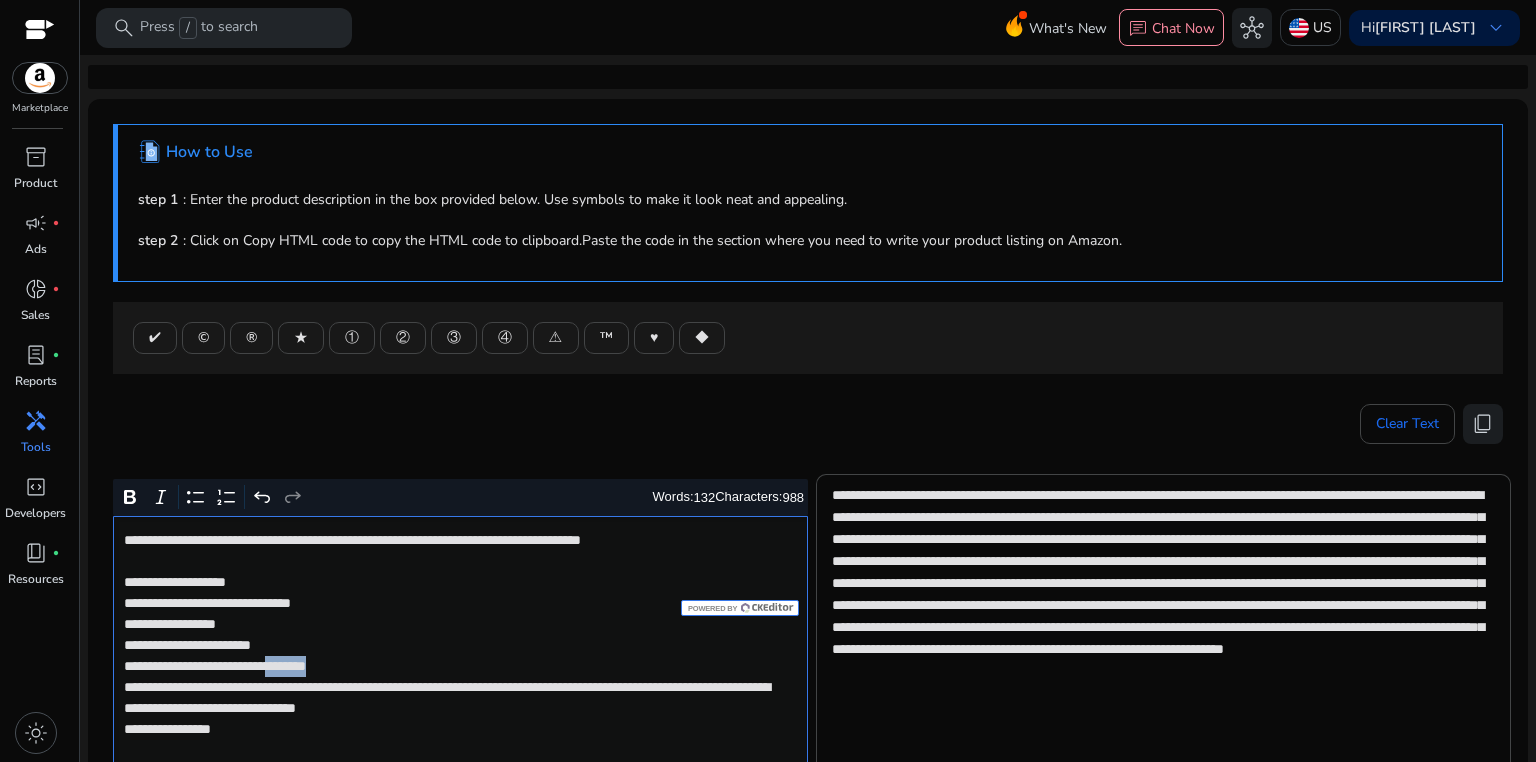 drag, startPoint x: 0, startPoint y: 0, endPoint x: 325, endPoint y: 331, distance: 463.88144 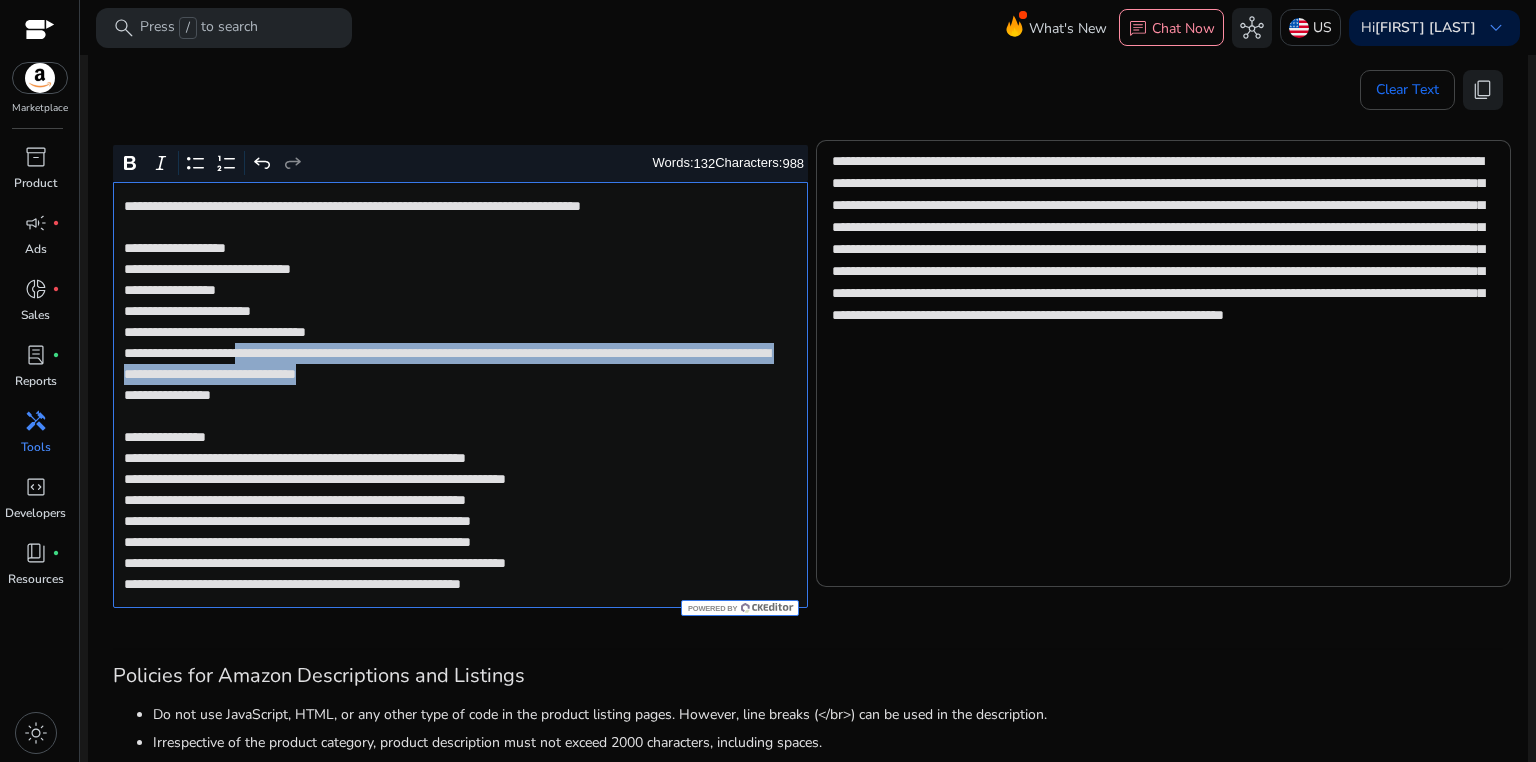 drag, startPoint x: 284, startPoint y: 352, endPoint x: 729, endPoint y: 369, distance: 445.32462 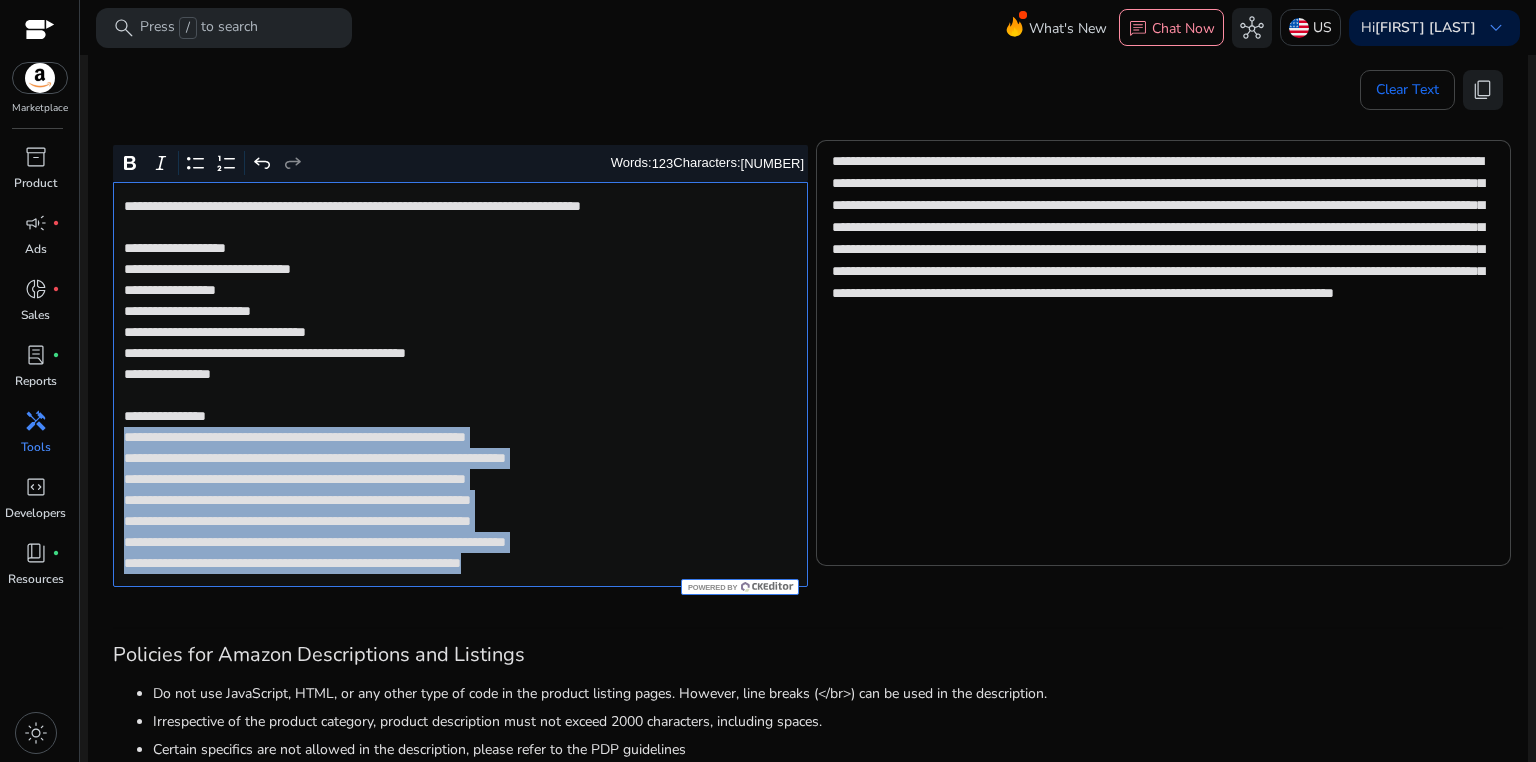 drag, startPoint x: 120, startPoint y: 436, endPoint x: 645, endPoint y: 562, distance: 539.9083 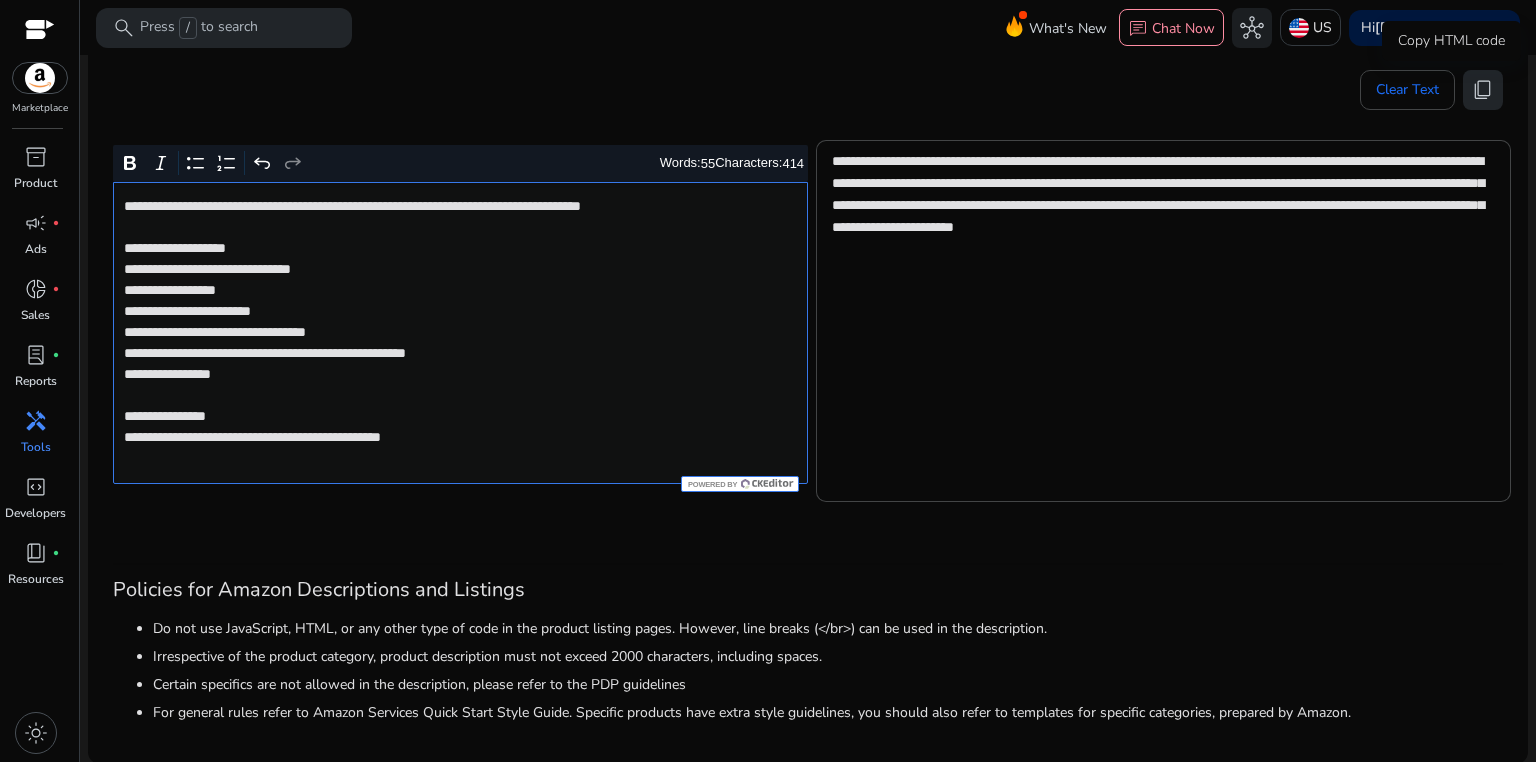 click on "content_copy" 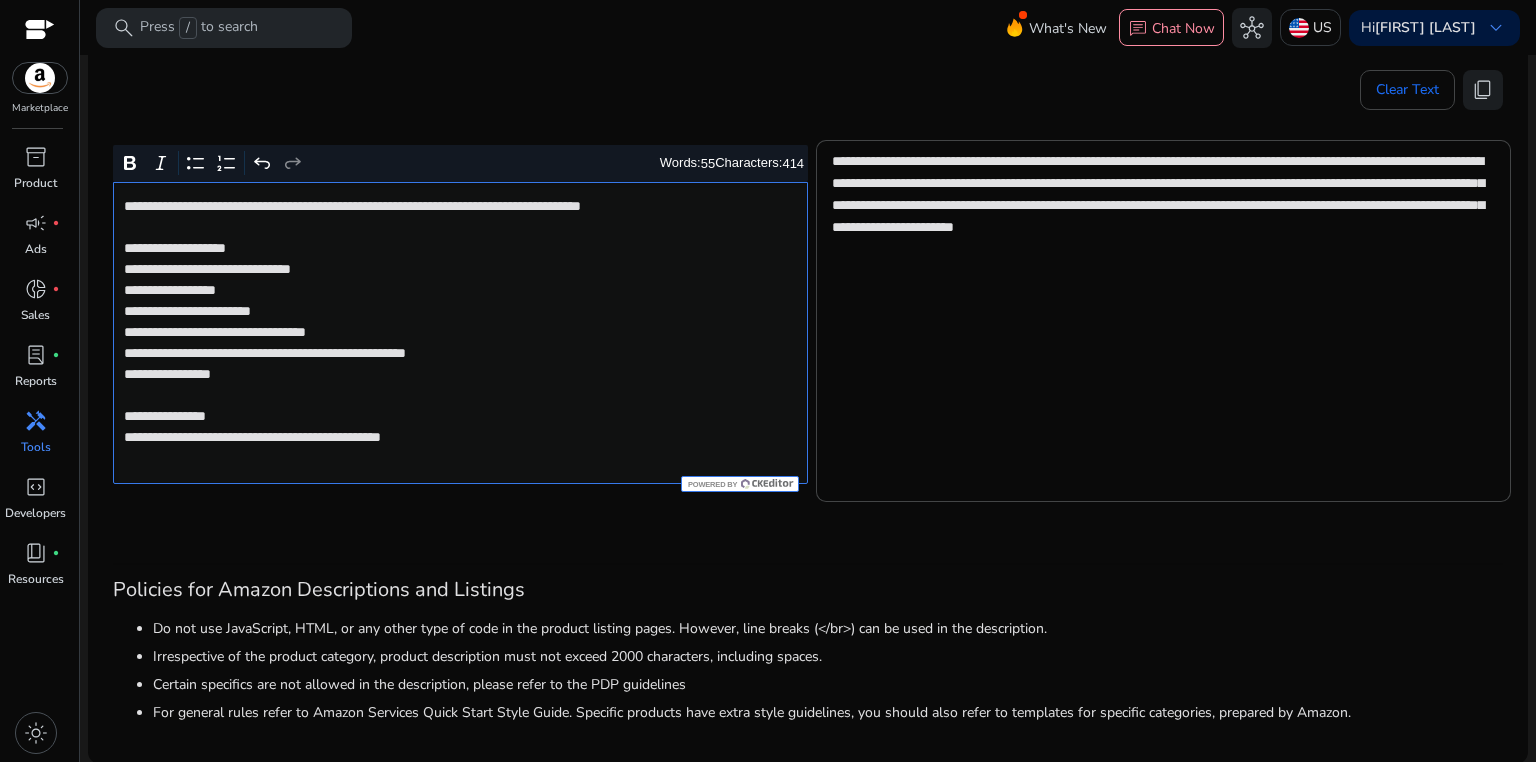 click on "[NUMBER] [STREET], [CITY], [STATE]" 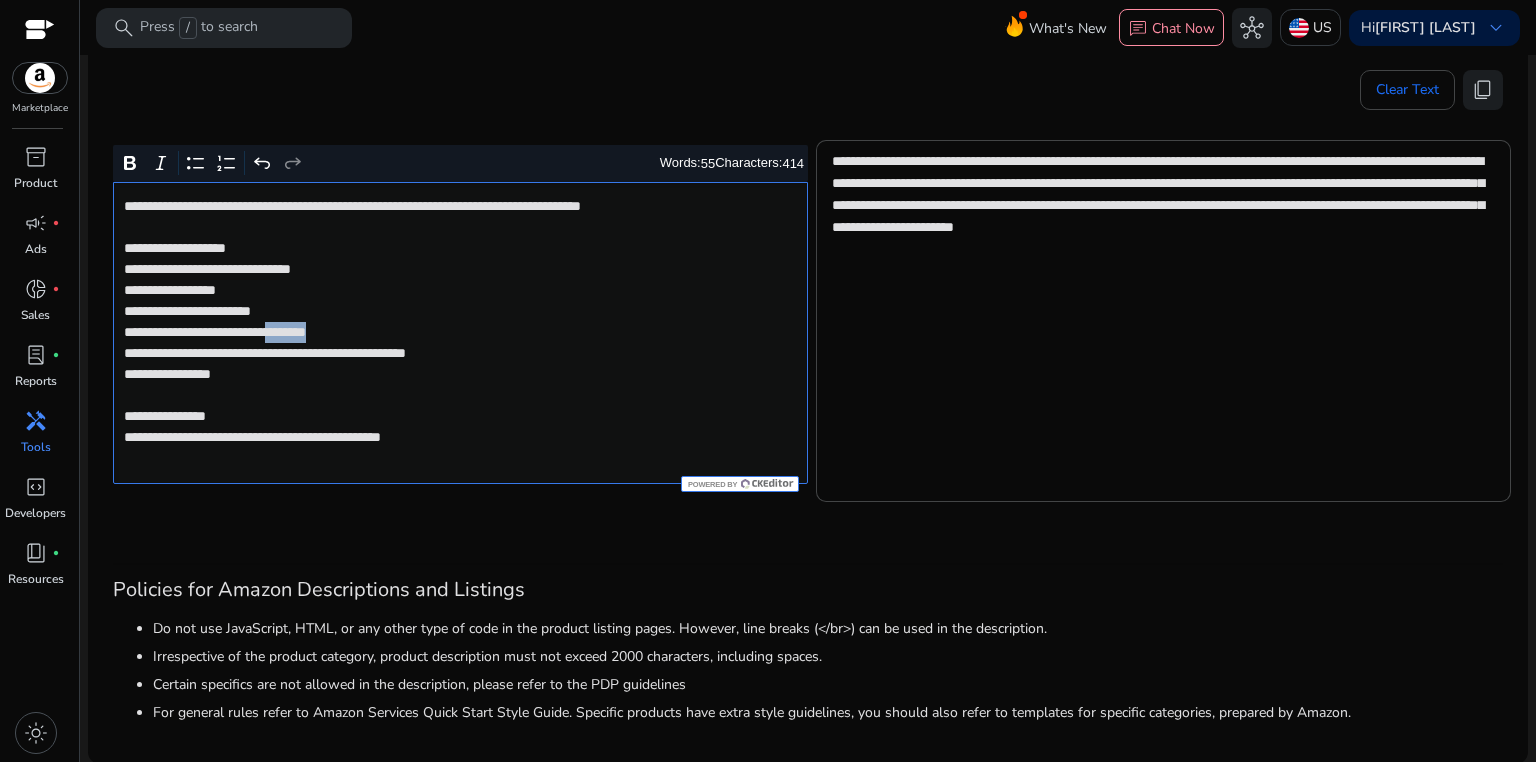 click on "[NUMBER] [STREET], [CITY], [STATE]" 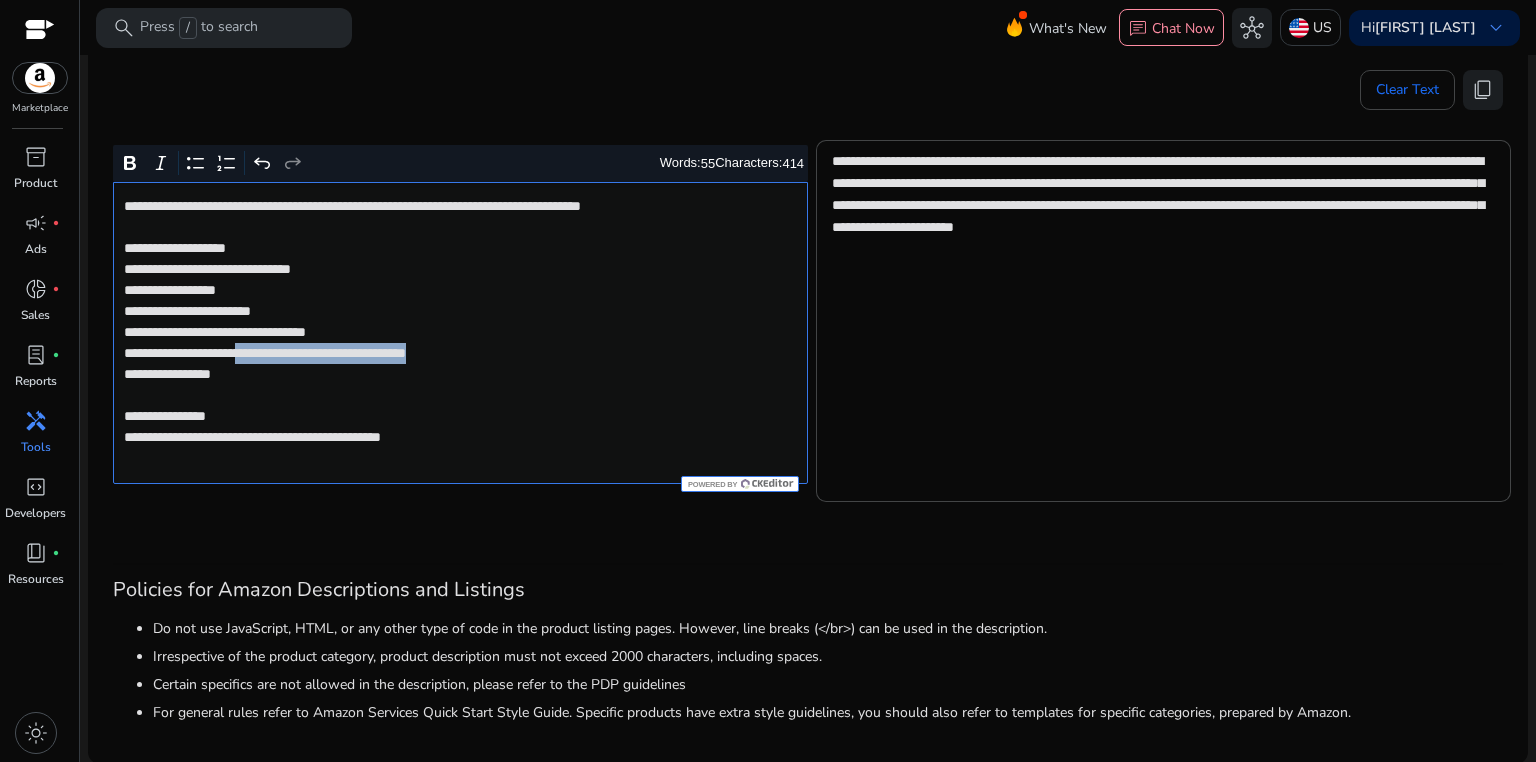 drag, startPoint x: 282, startPoint y: 356, endPoint x: 552, endPoint y: 356, distance: 270 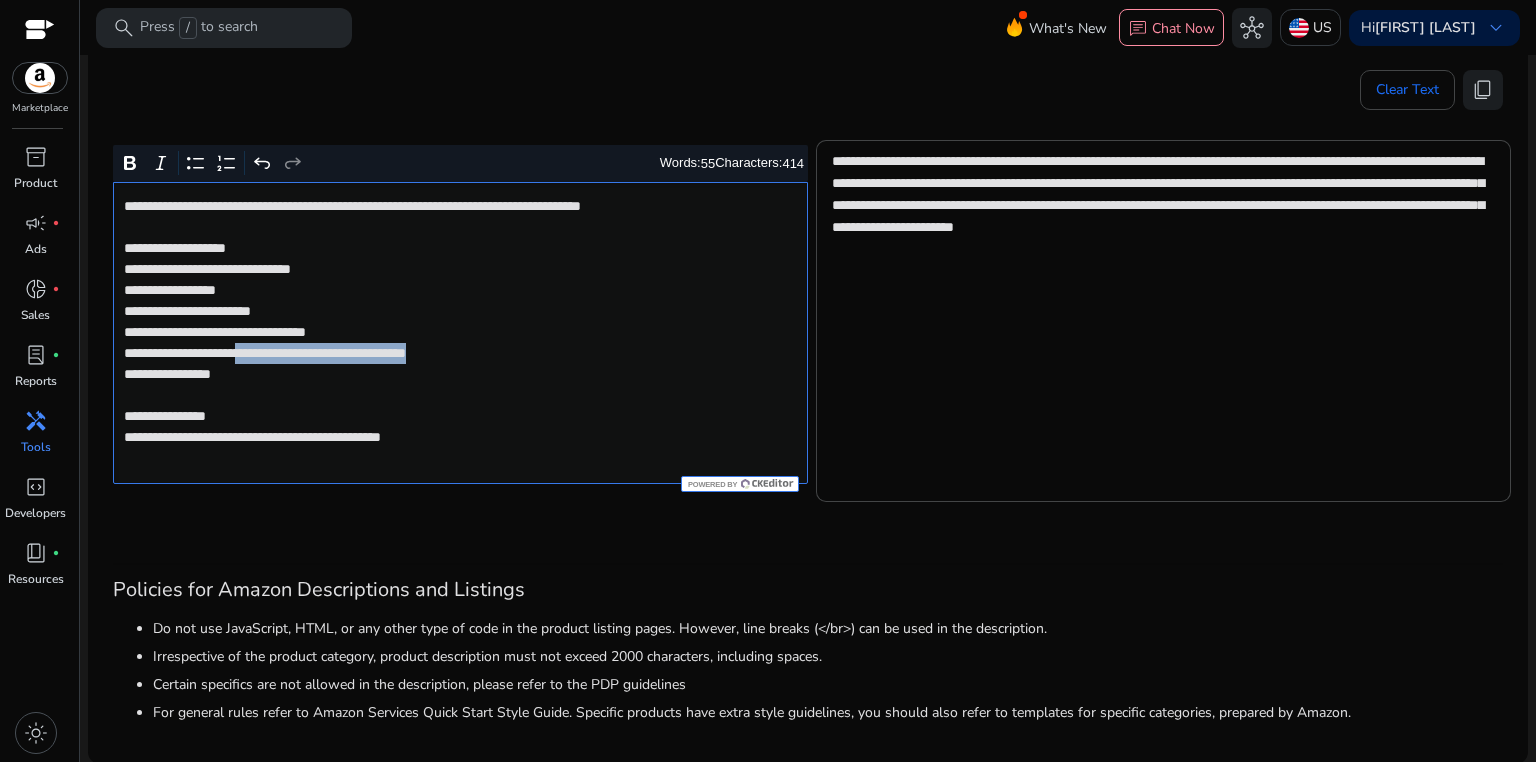 click on "[NUMBER] [STREET], [CITY], [STATE]" 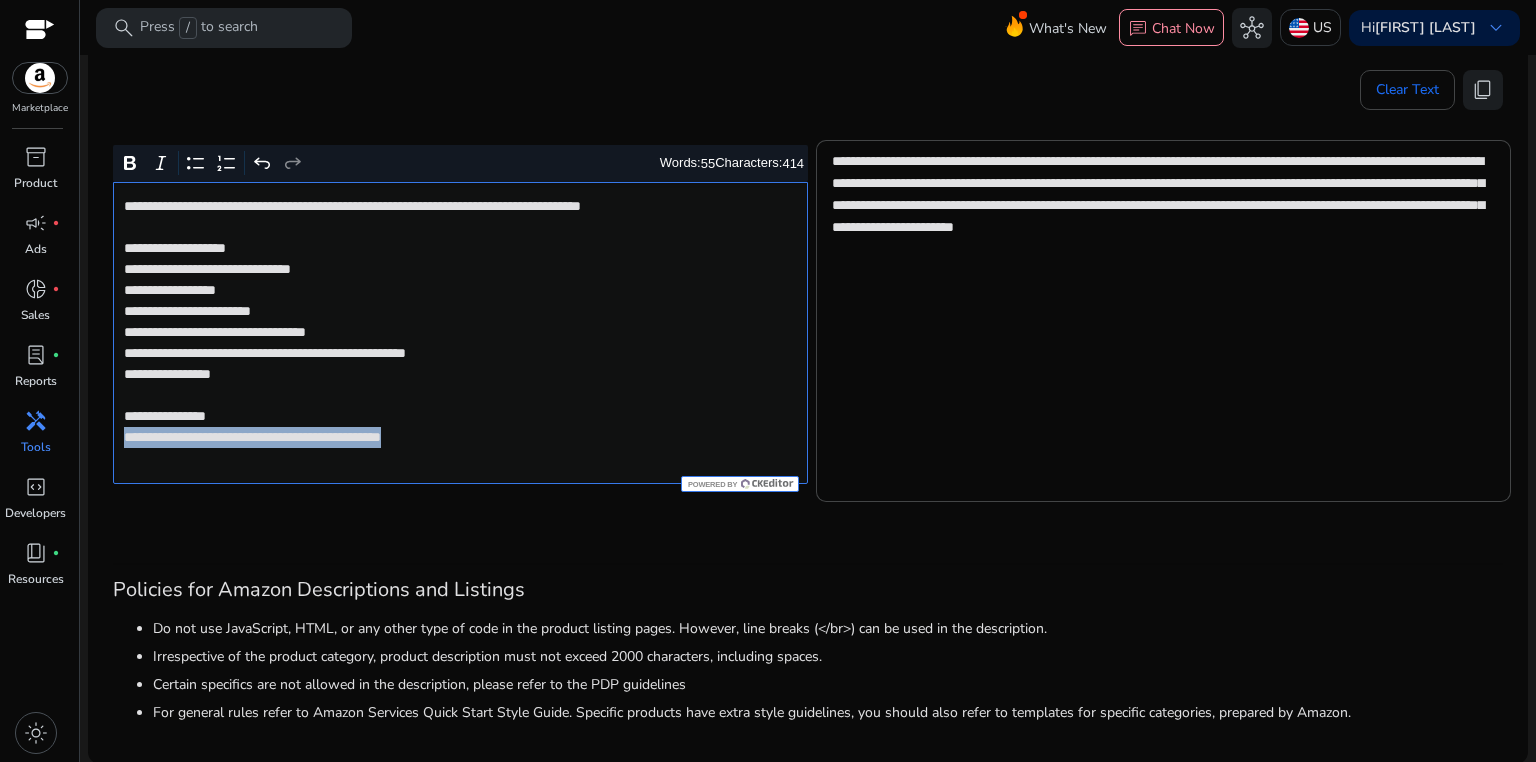 drag, startPoint x: 122, startPoint y: 440, endPoint x: 517, endPoint y: 440, distance: 395 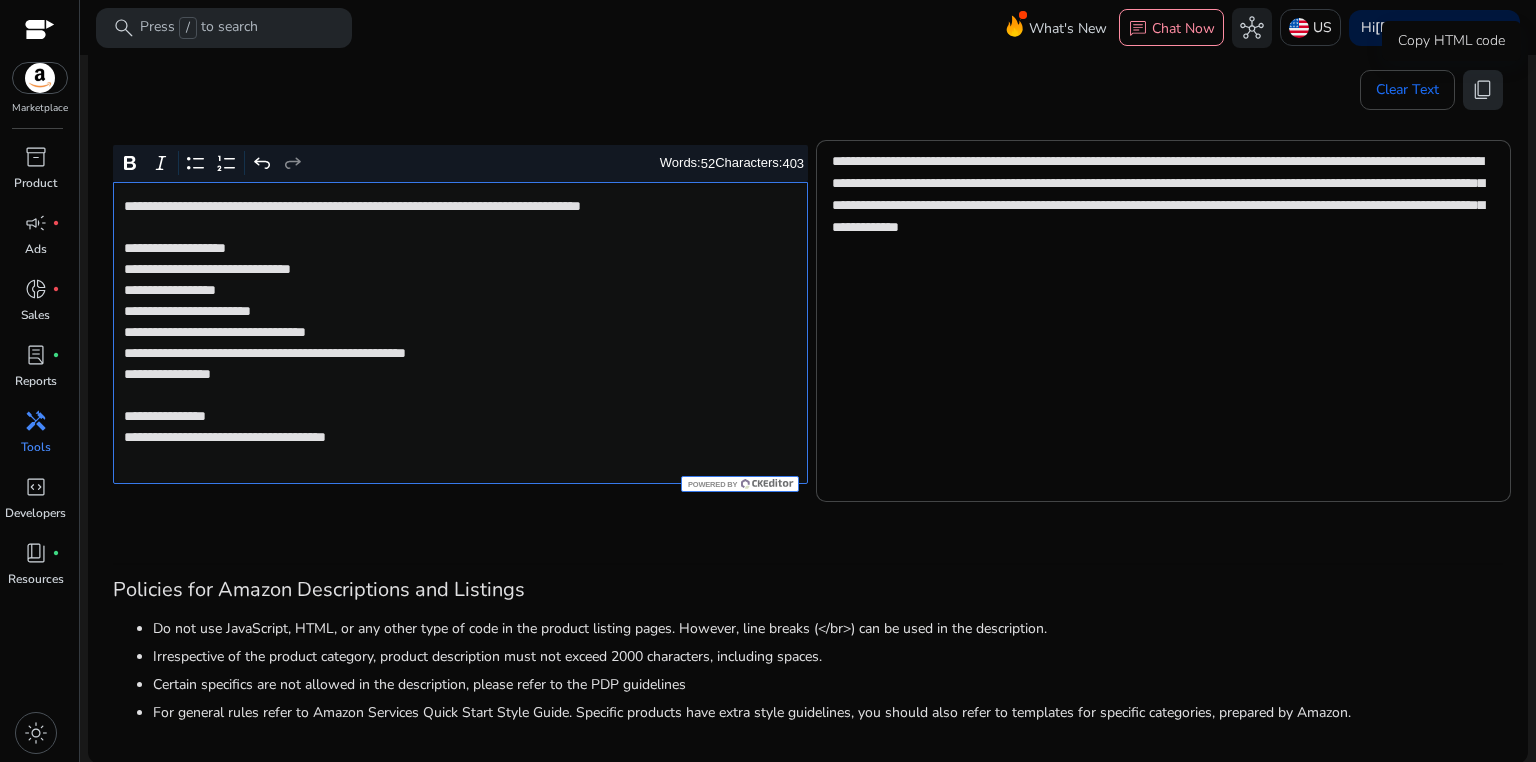 click on "content_copy" 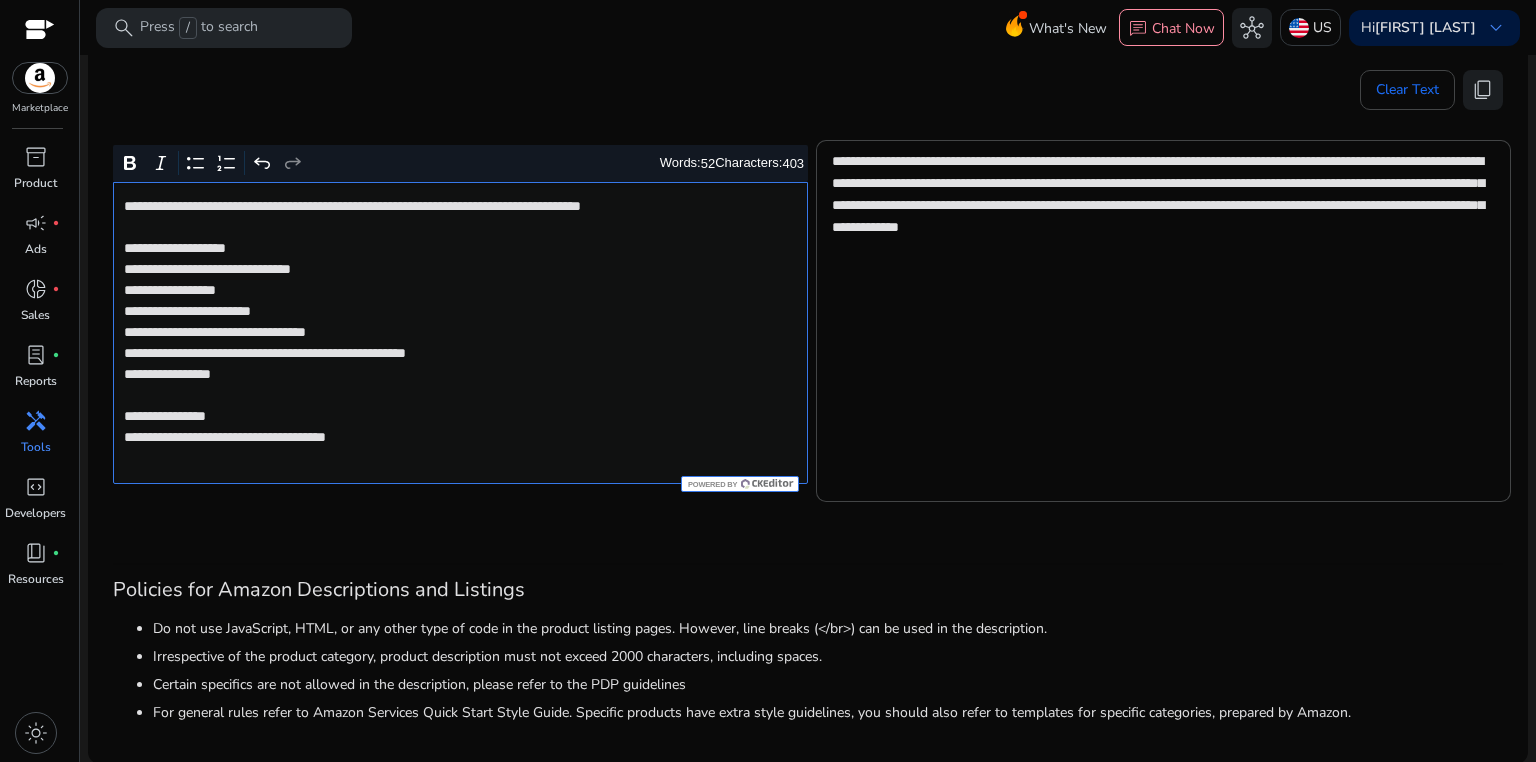 click on "[NUMBER] [STREET], [CITY], [STATE]" 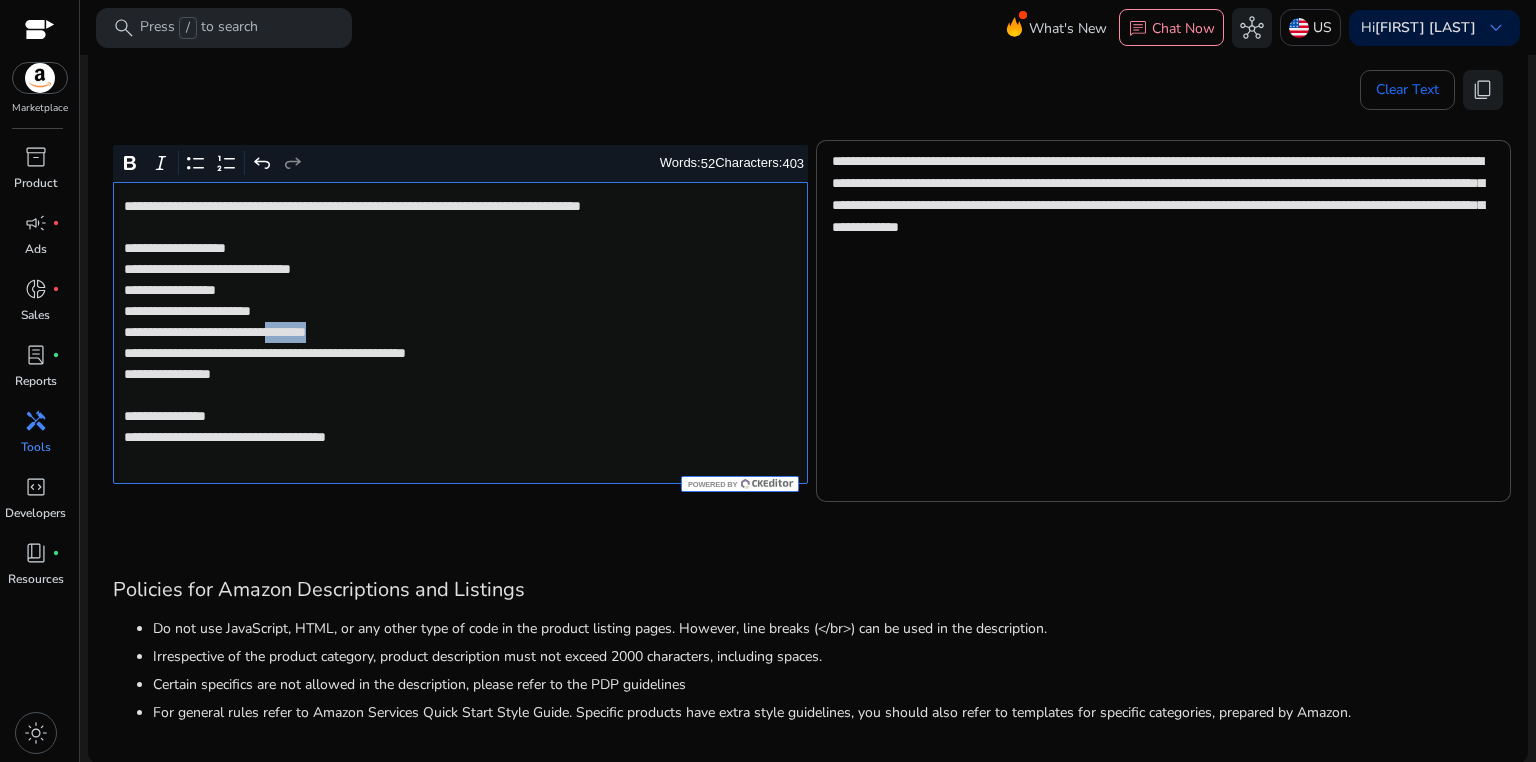 click on "[NUMBER] [STREET], [CITY], [STATE]" 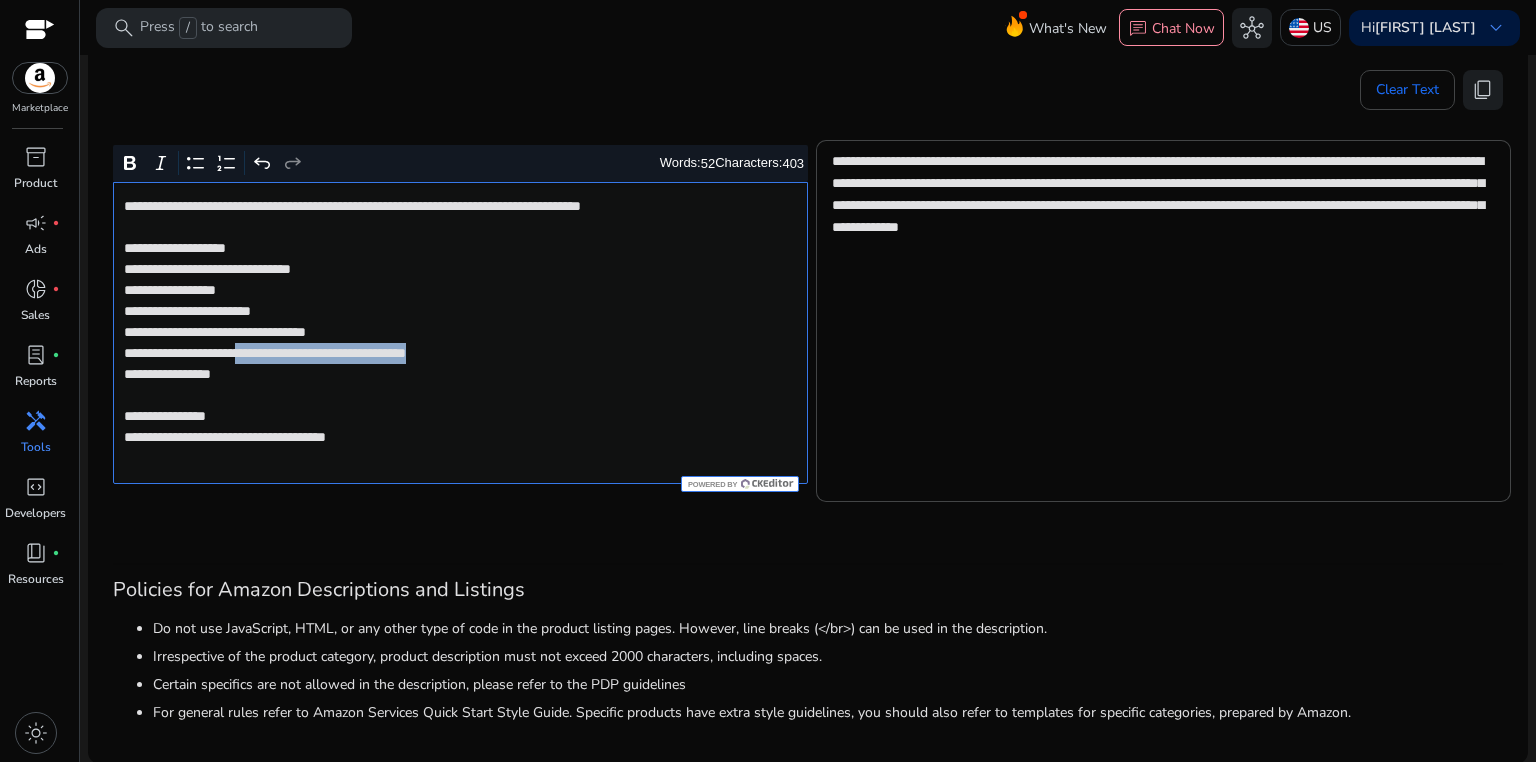 drag, startPoint x: 283, startPoint y: 356, endPoint x: 552, endPoint y: 356, distance: 269 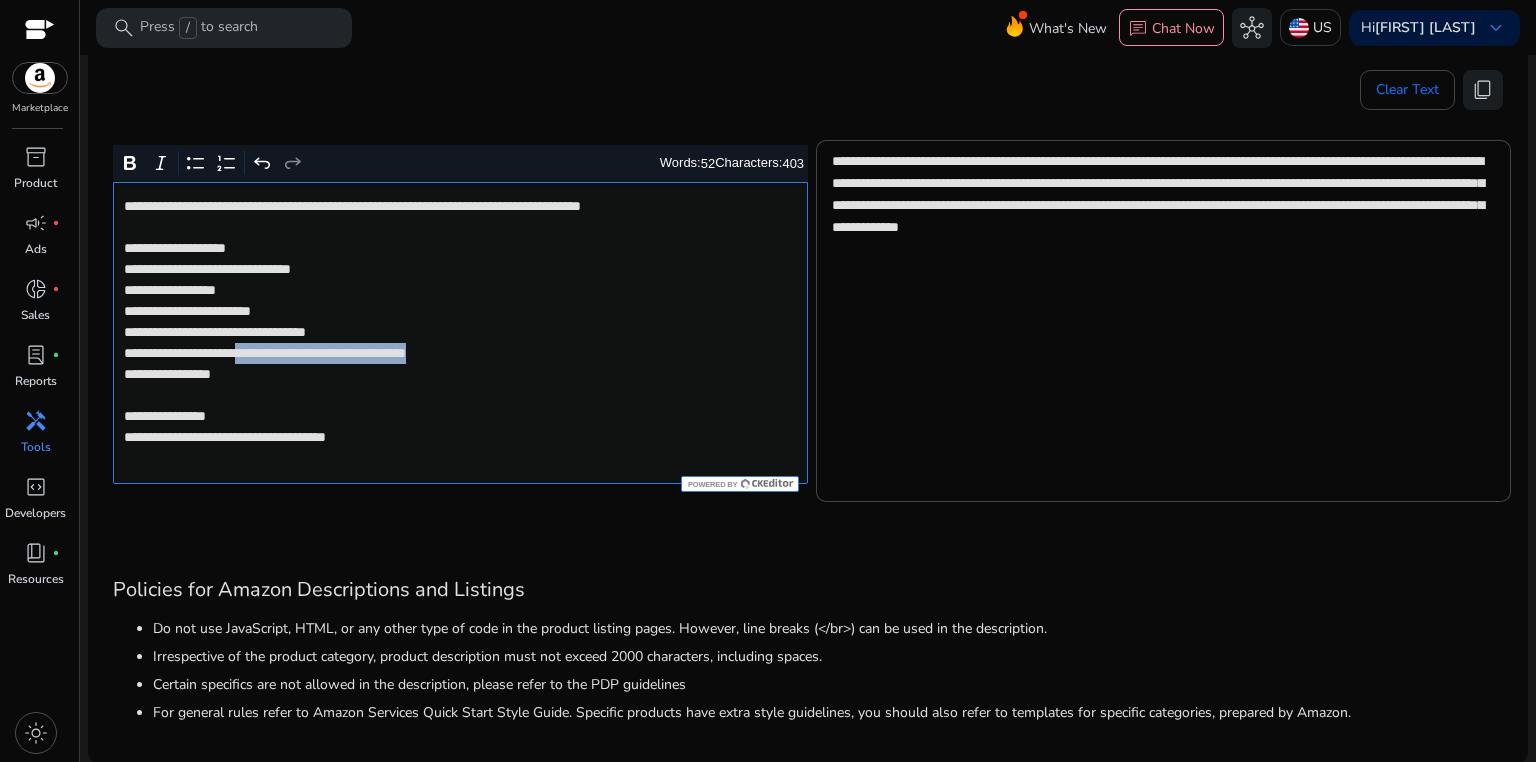 click on "[NUMBER] [STREET], [CITY], [STATE]" 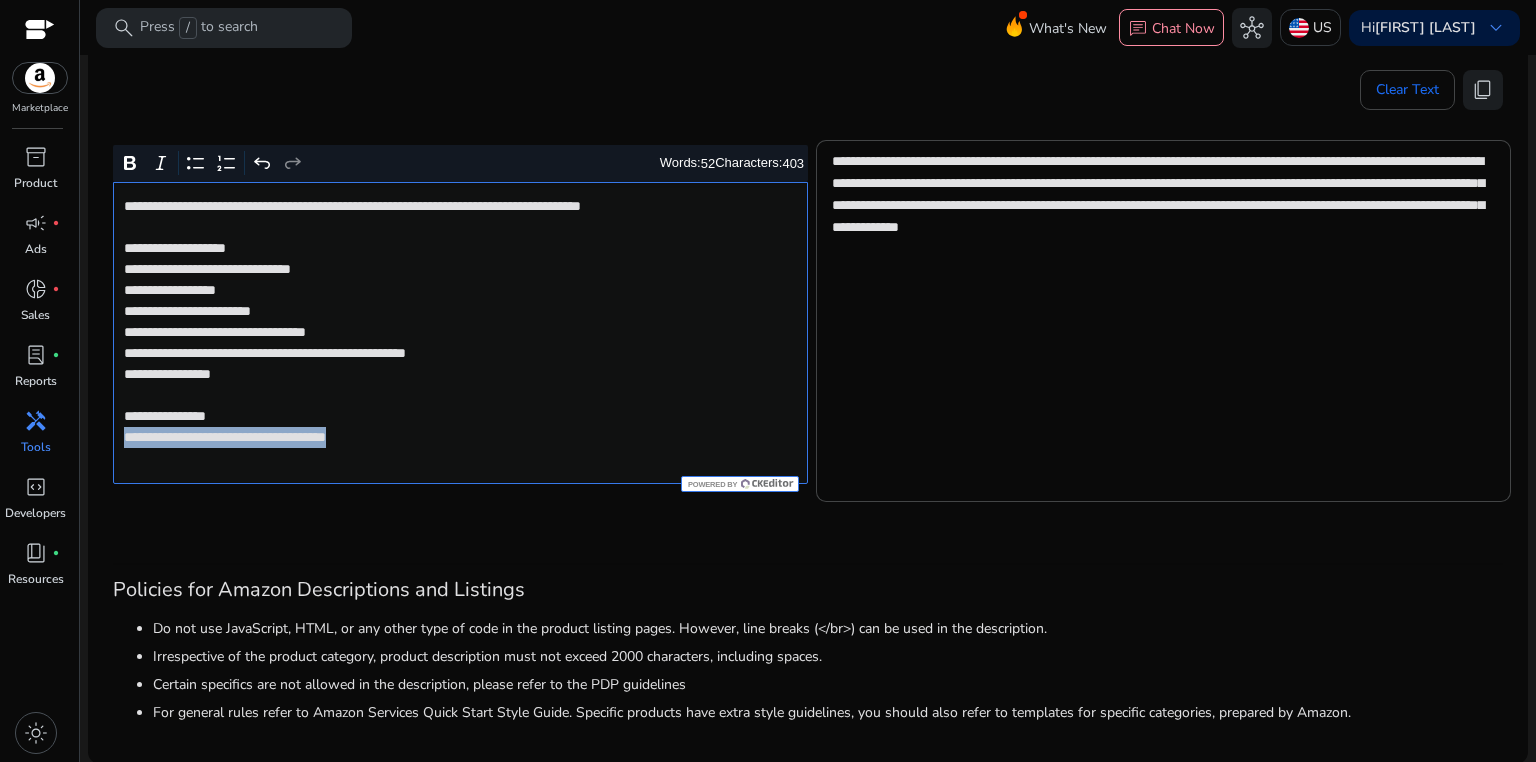 drag, startPoint x: 122, startPoint y: 439, endPoint x: 424, endPoint y: 433, distance: 302.0596 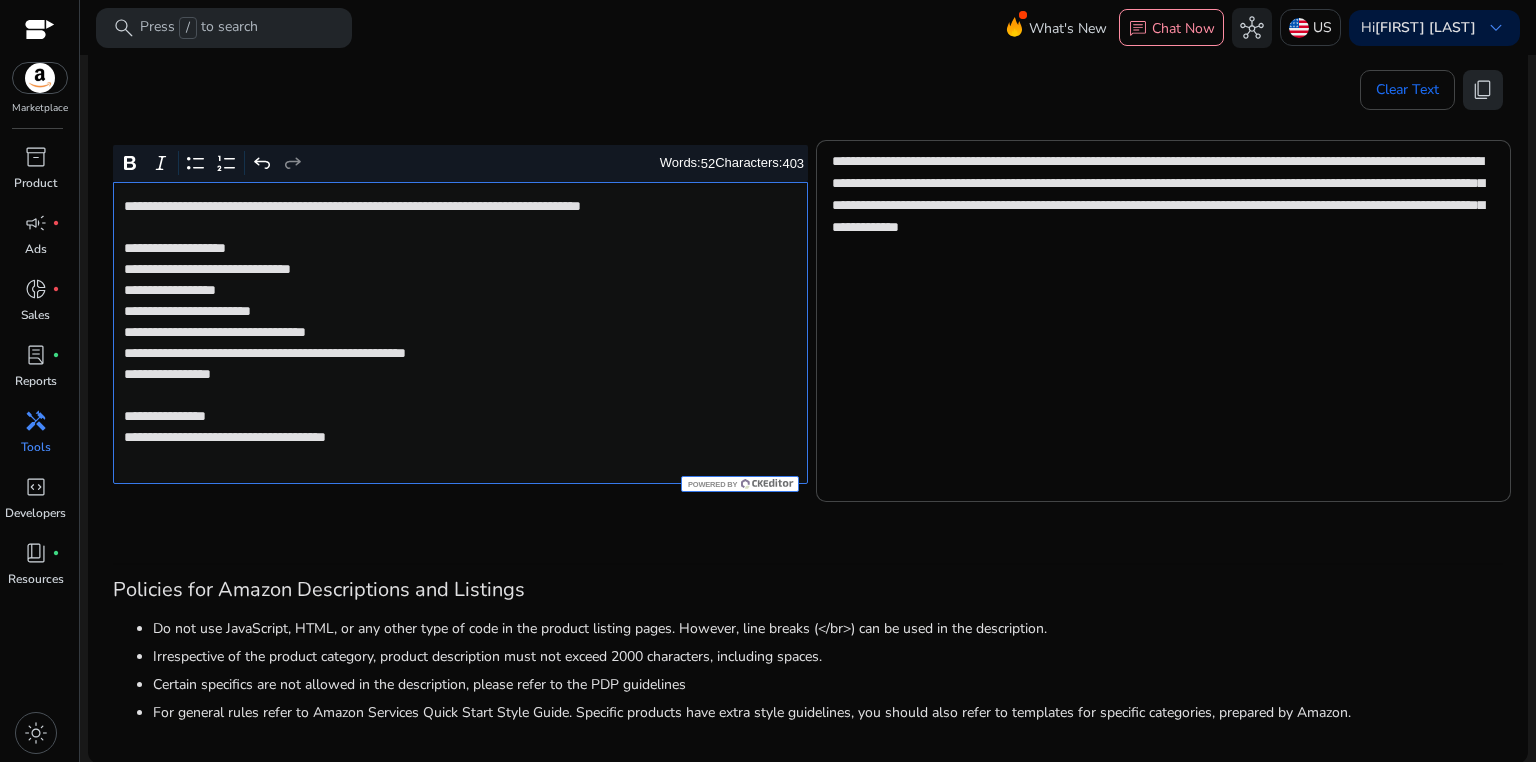 click on "content_copy" 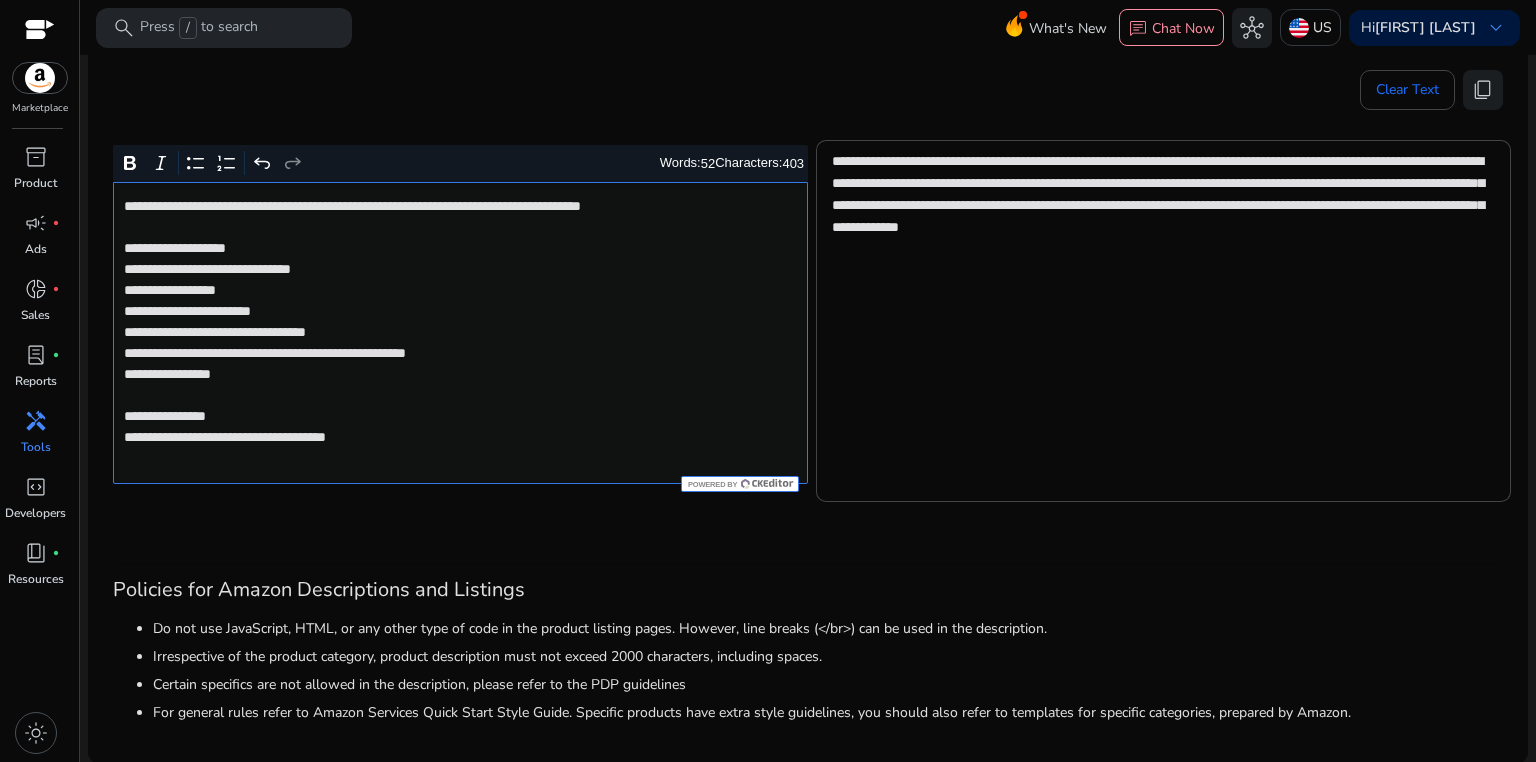 click on "[NUMBER] [STREET], [CITY], [STATE]" 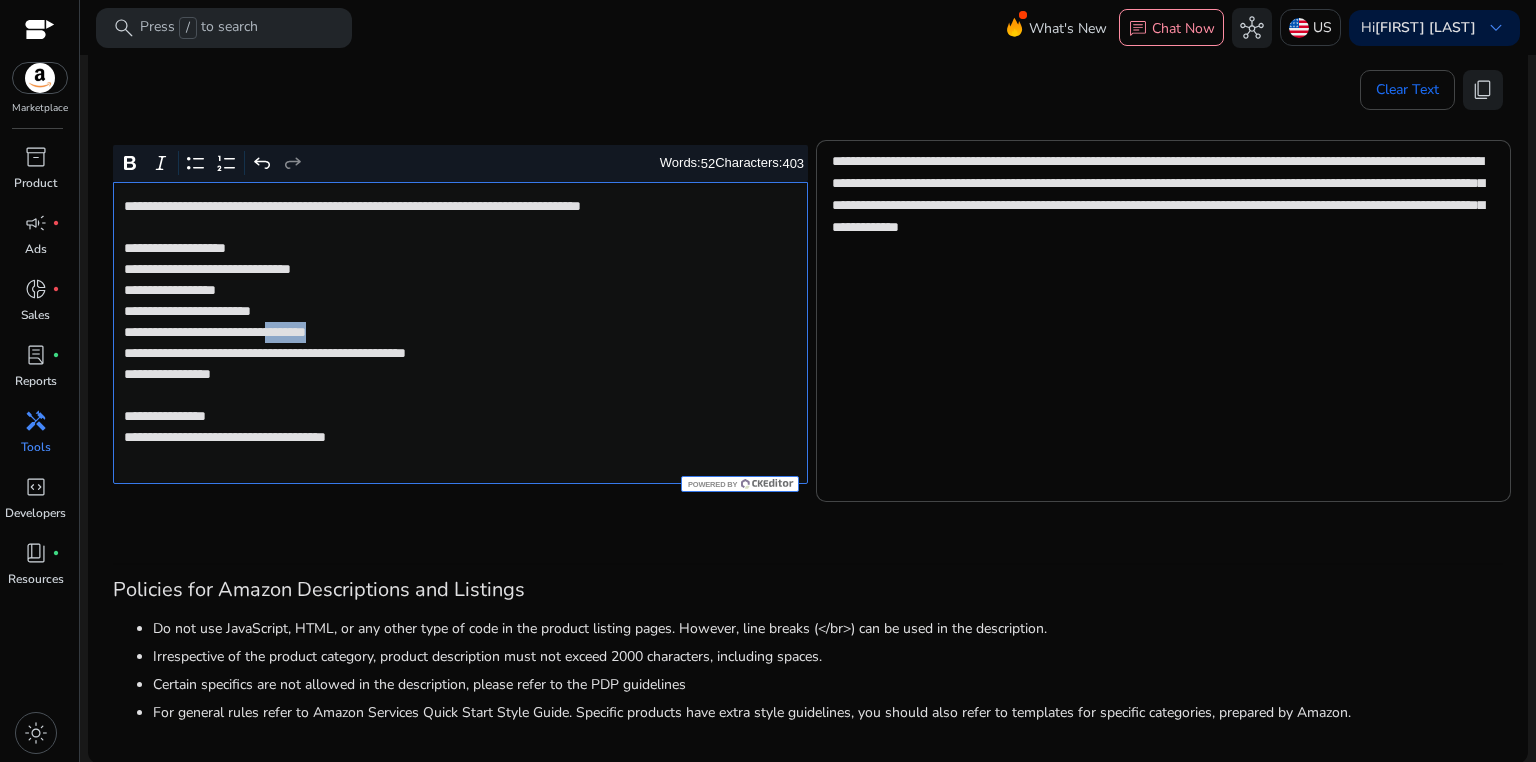 click on "[NUMBER] [STREET], [CITY], [STATE]" 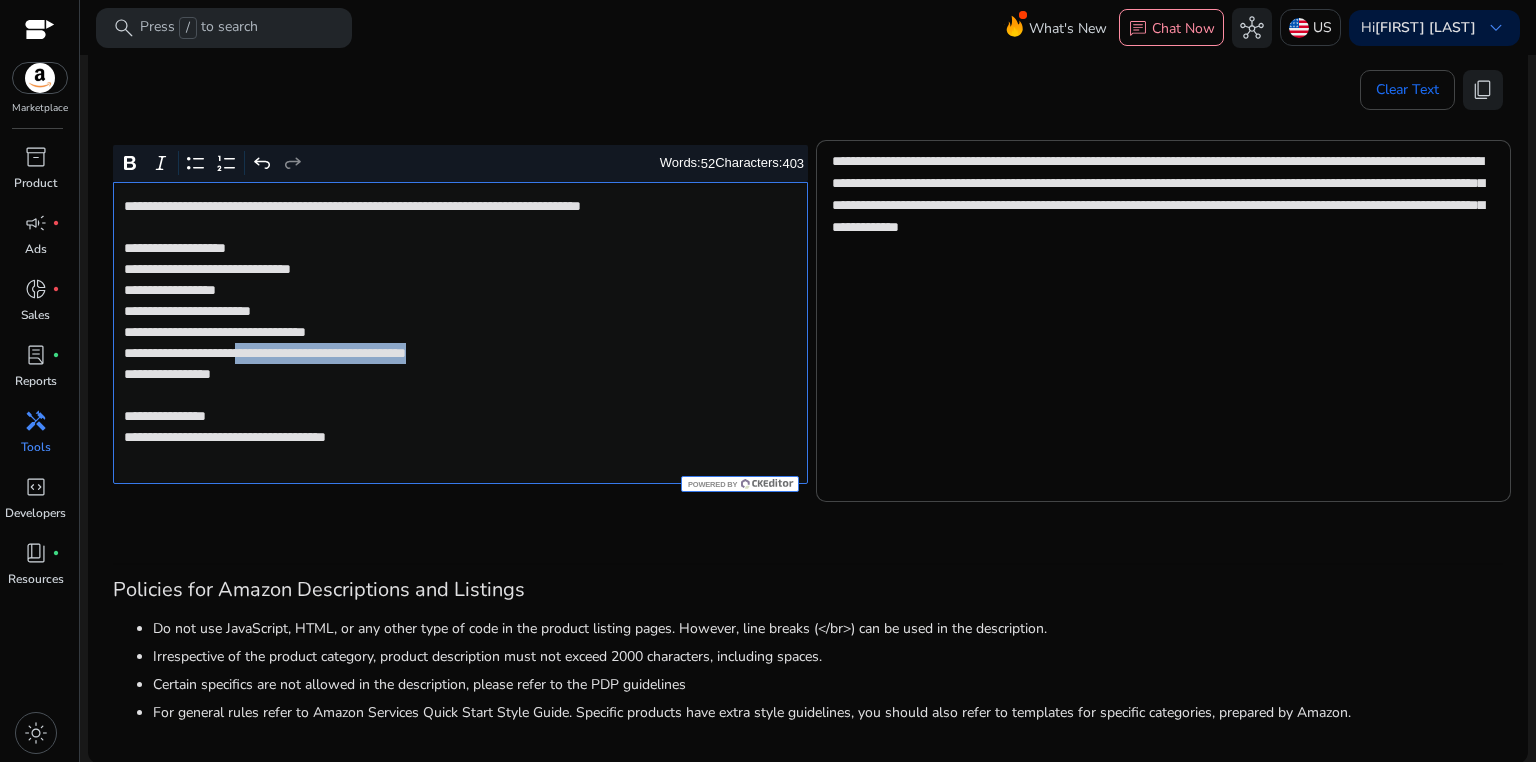 drag, startPoint x: 283, startPoint y: 351, endPoint x: 564, endPoint y: 351, distance: 281 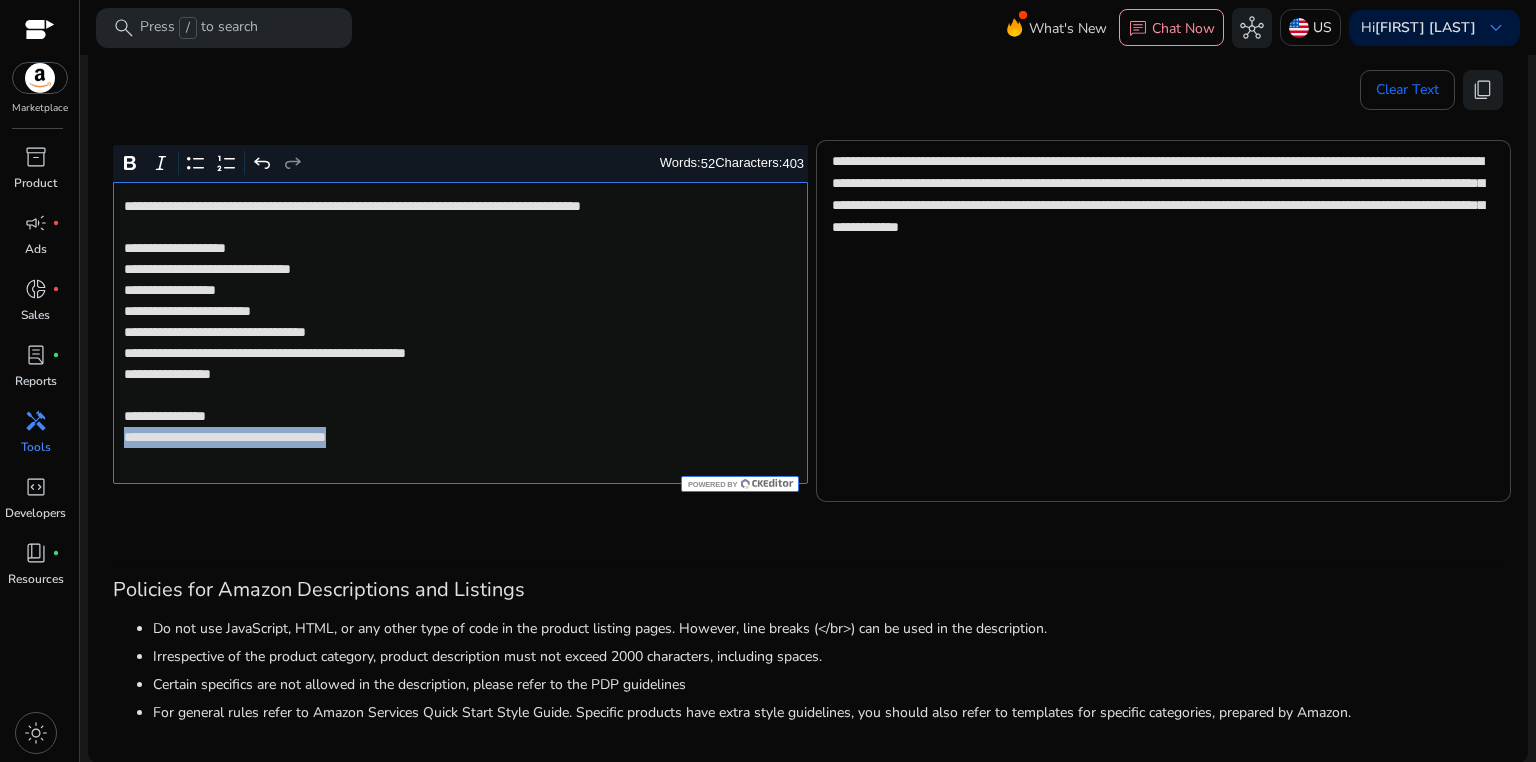 drag, startPoint x: 120, startPoint y: 438, endPoint x: 452, endPoint y: 439, distance: 332.0015 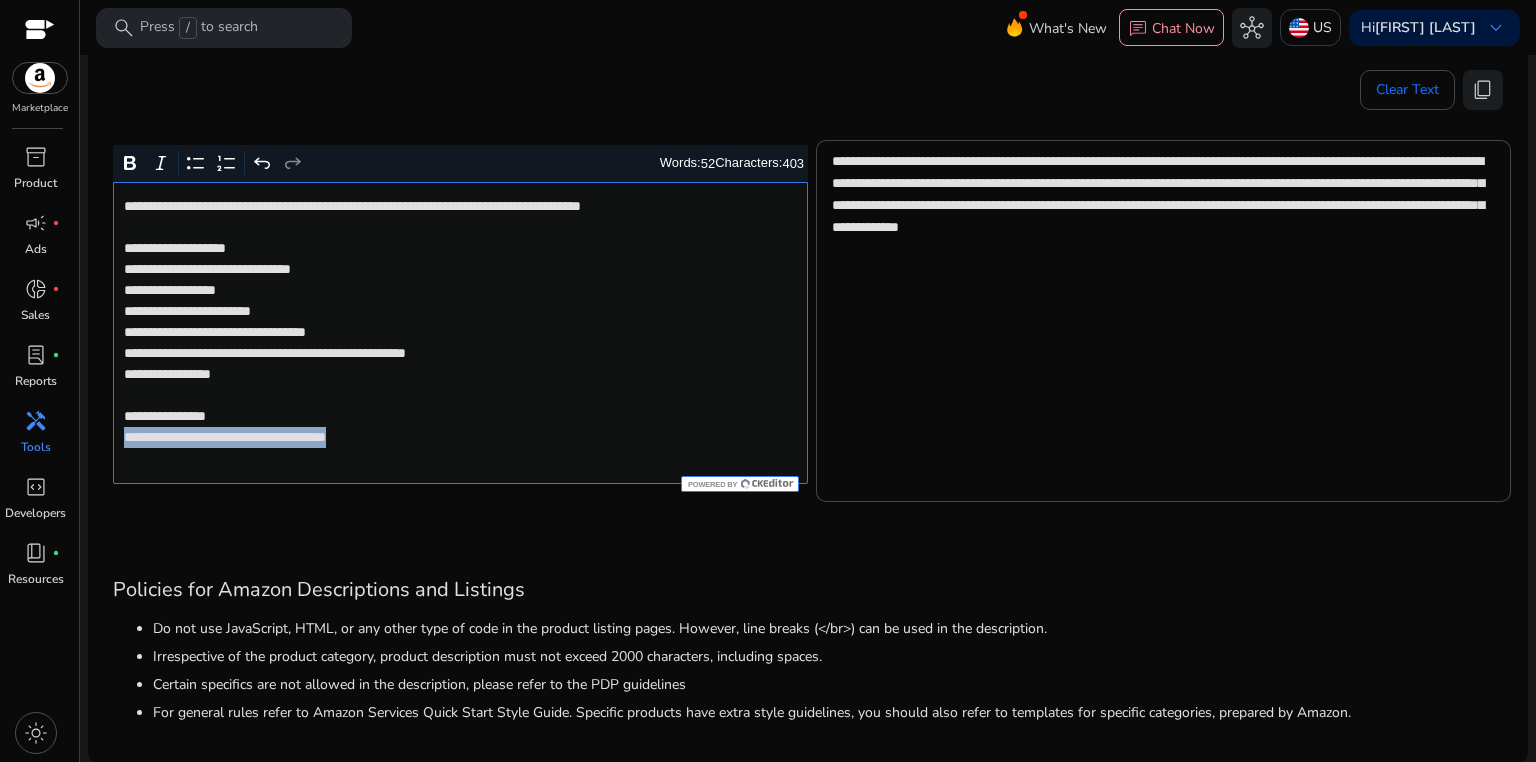 click on "[NUMBER] [STREET], [CITY], [STATE]" 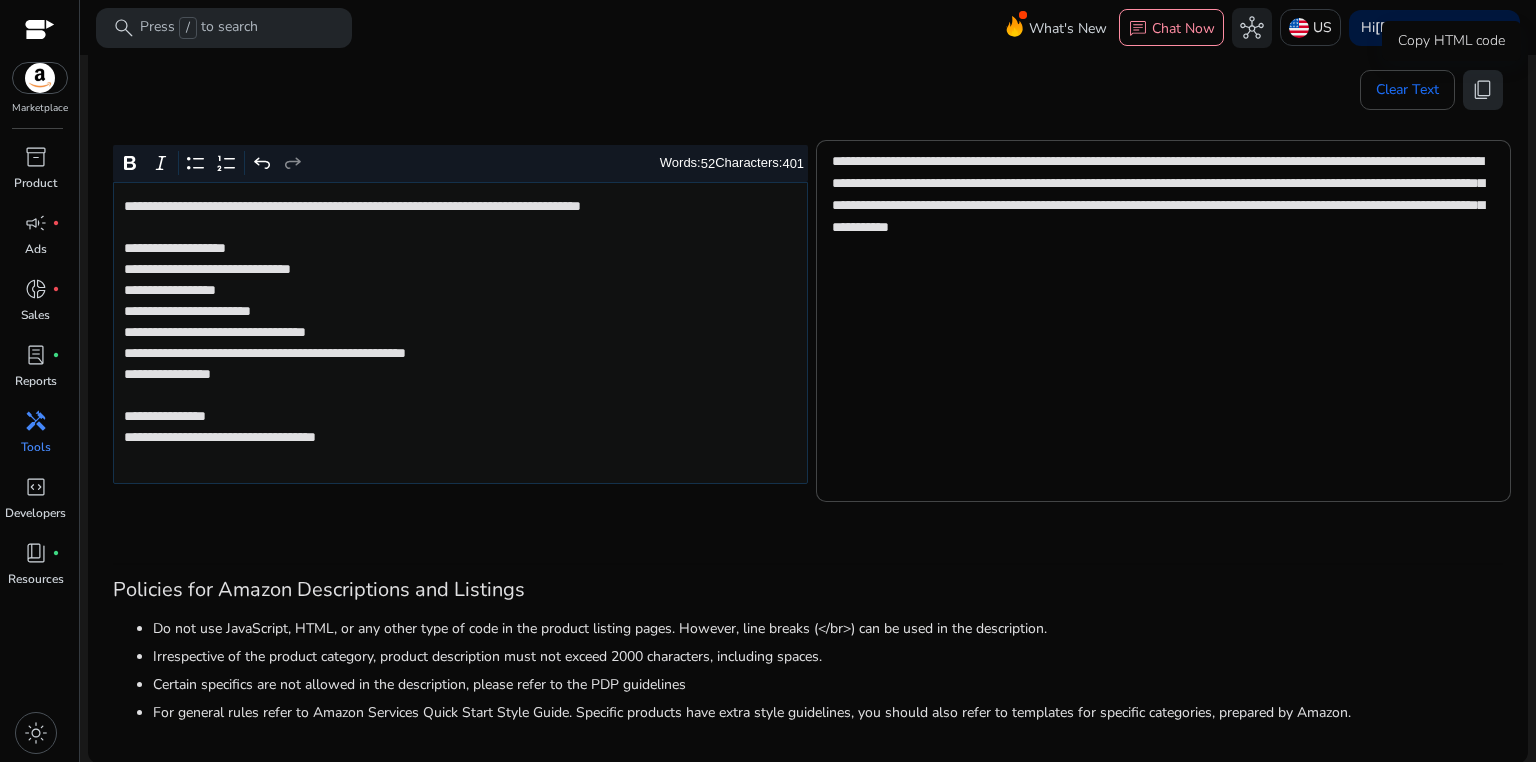 click on "content_copy" 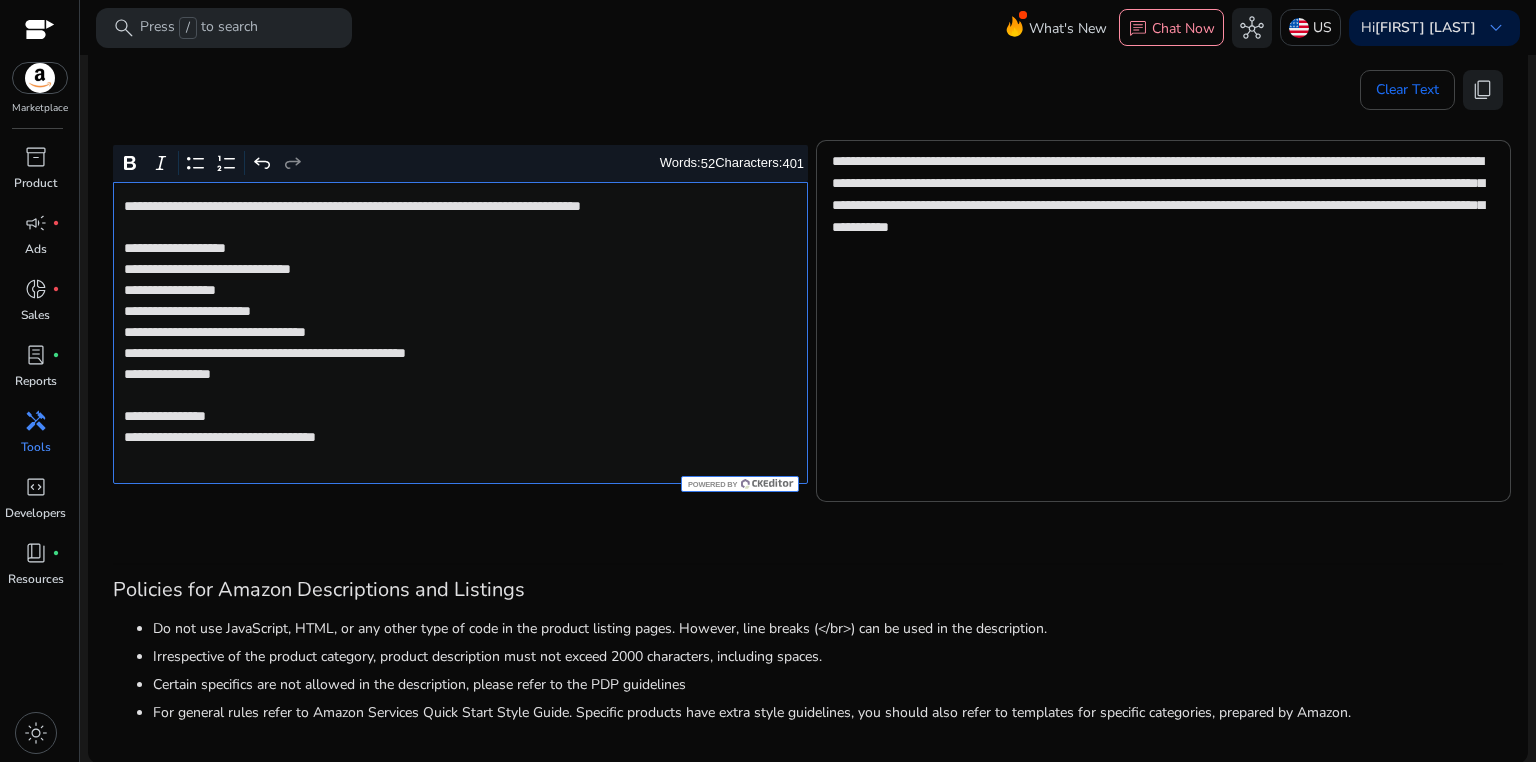 click on "[NUMBER] [STREET], [CITY], [STATE]" 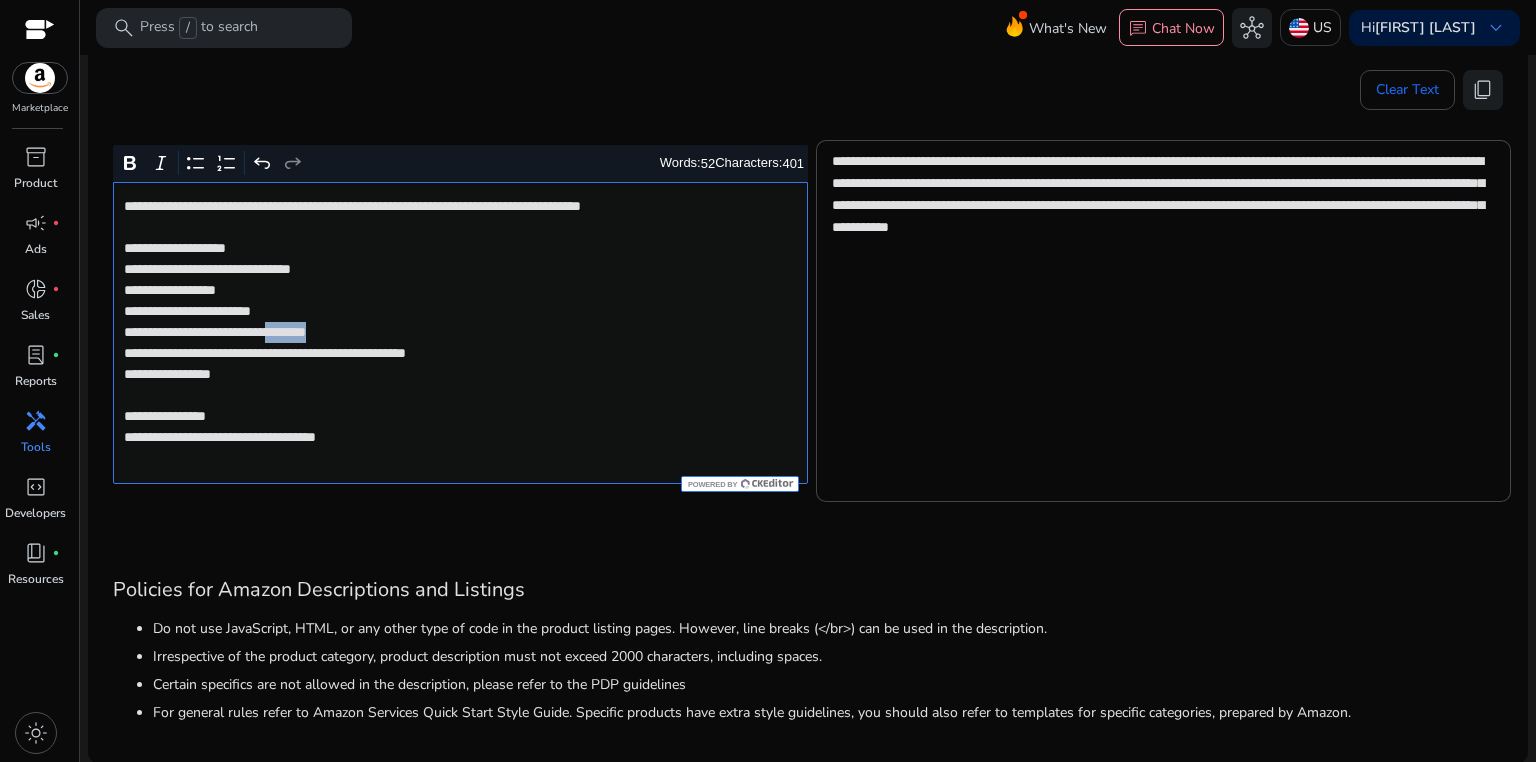 click on "[NUMBER] [STREET], [CITY], [STATE]" 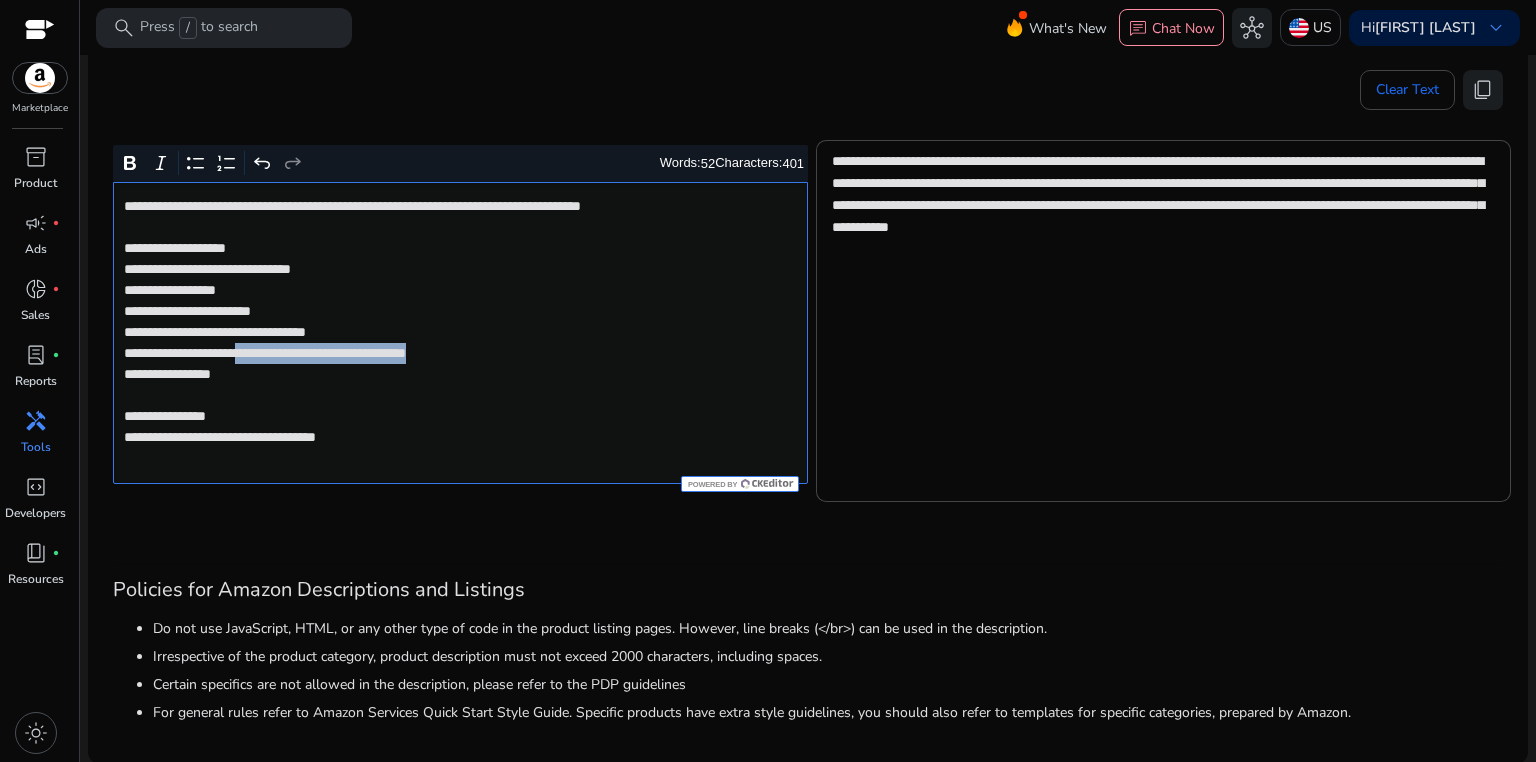 drag, startPoint x: 284, startPoint y: 352, endPoint x: 558, endPoint y: 355, distance: 274.01642 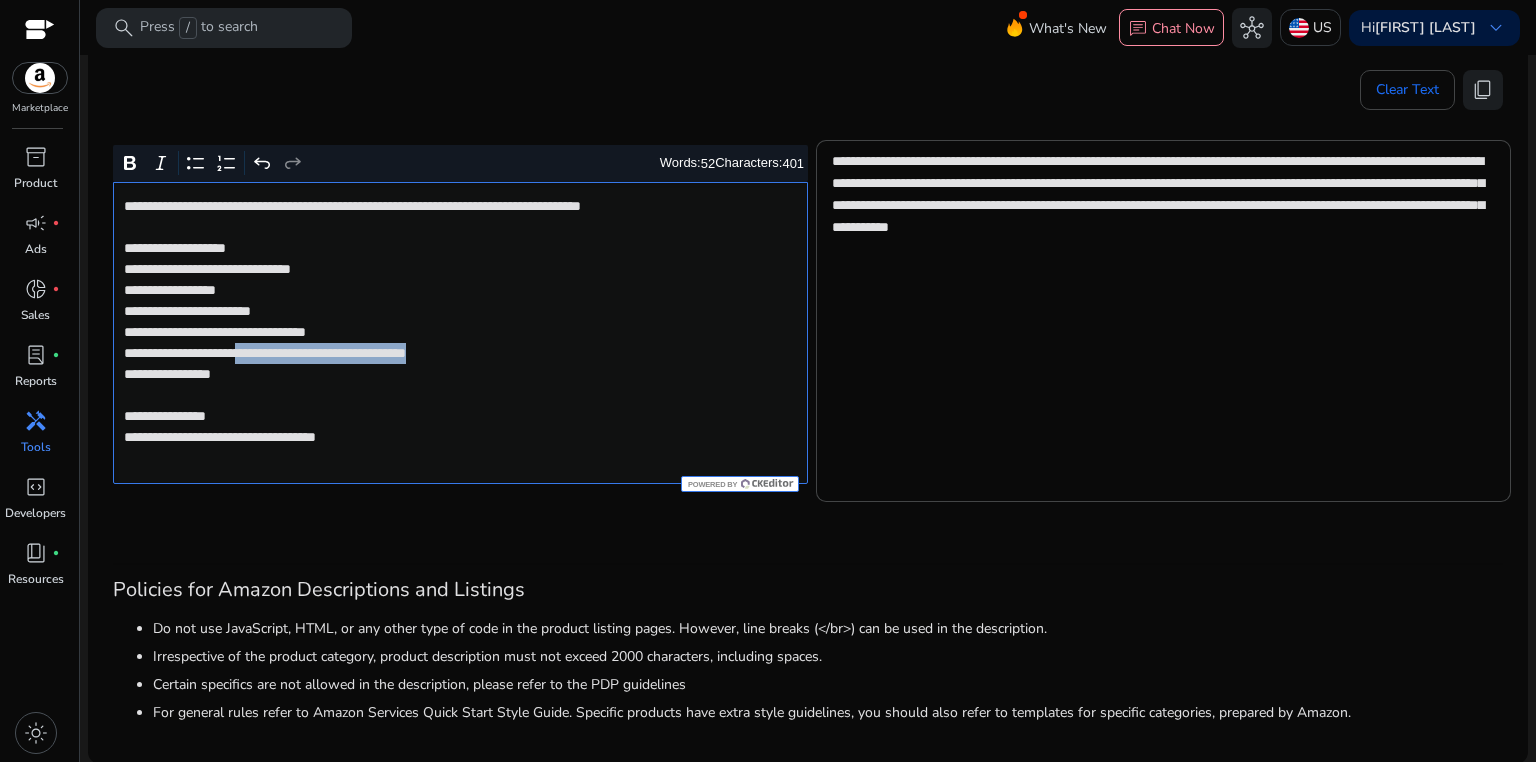 click on "[NUMBER] [STREET], [CITY], [STATE]" 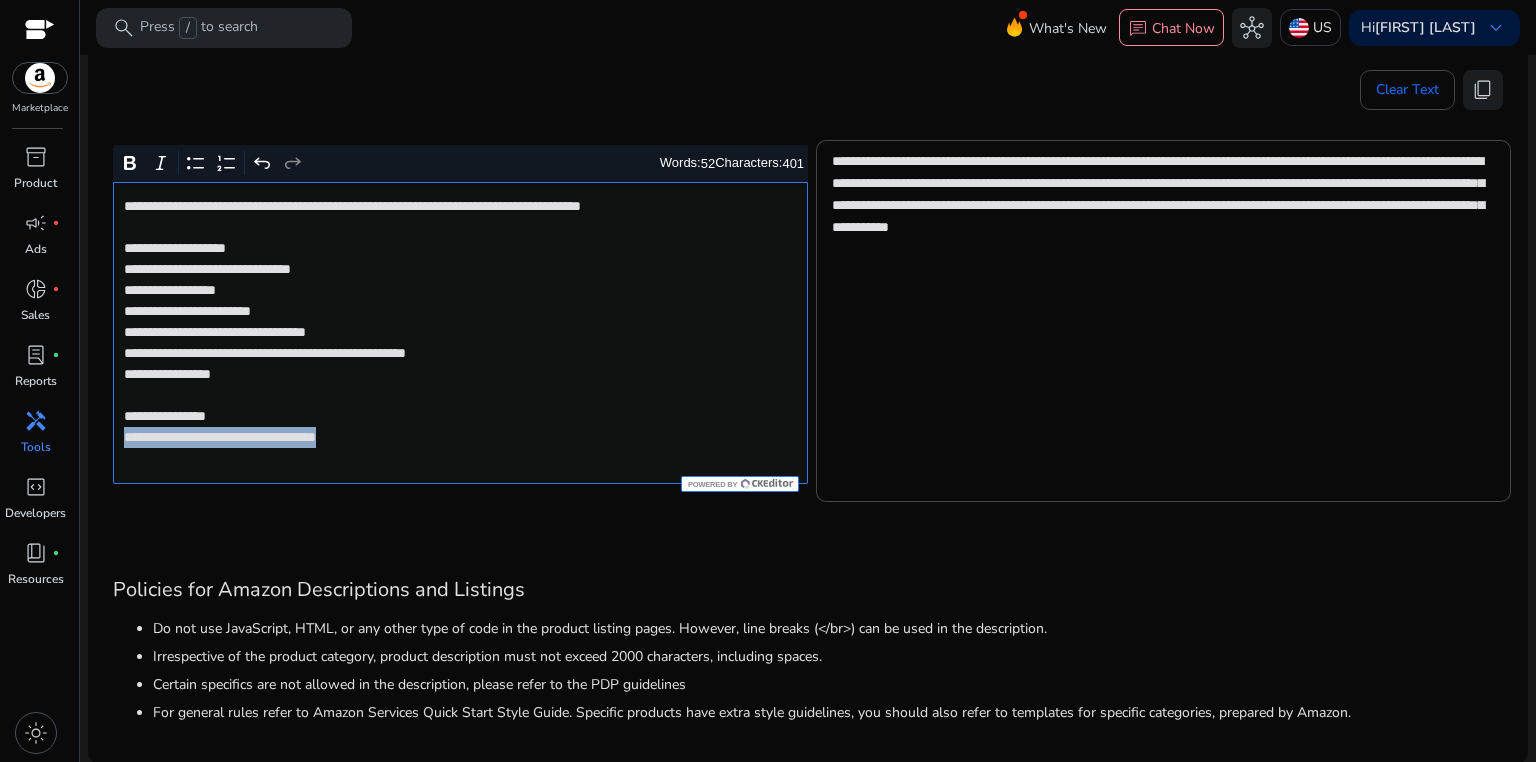 drag, startPoint x: 122, startPoint y: 435, endPoint x: 460, endPoint y: 434, distance: 338.00146 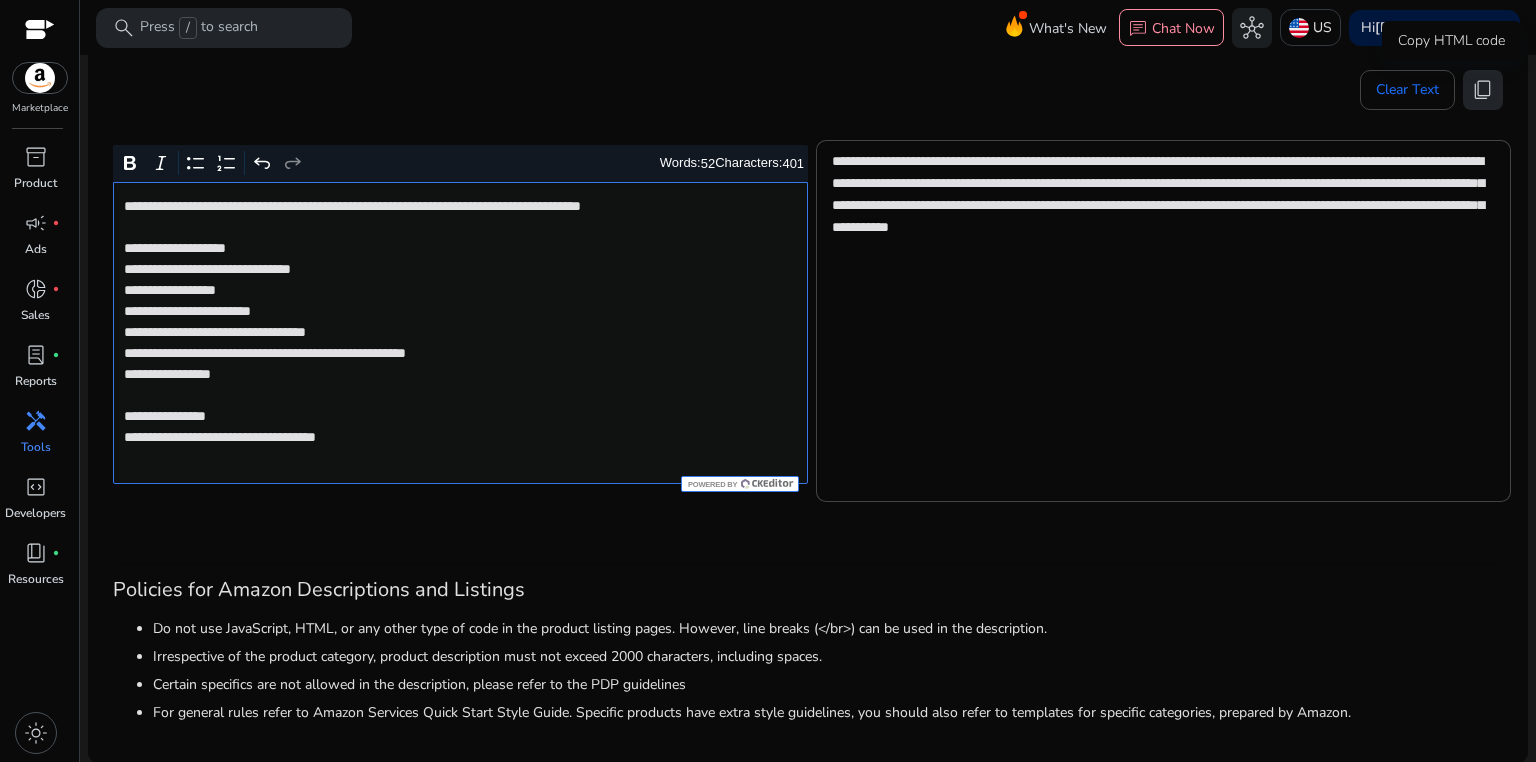 click on "content_copy" 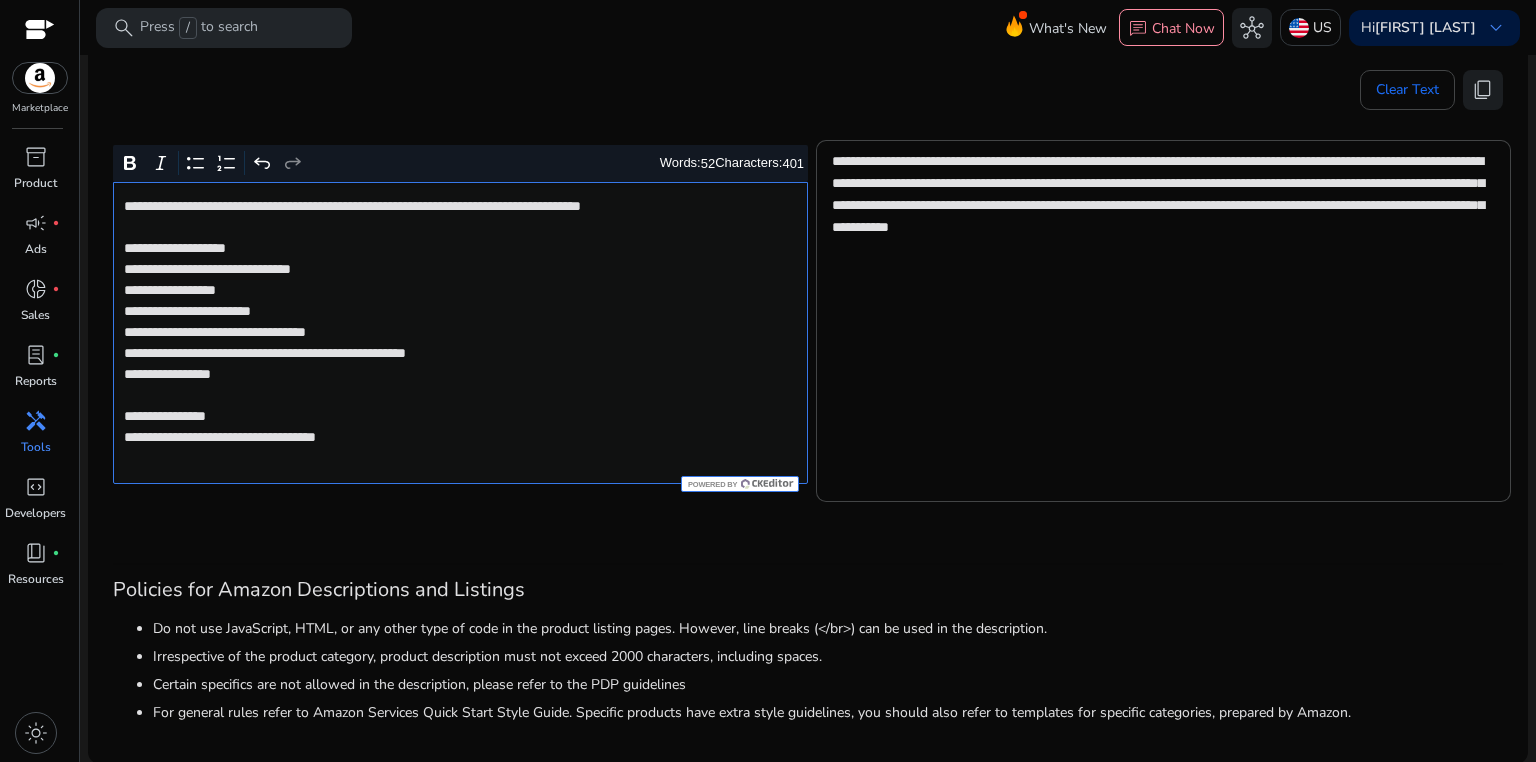 click on "[NUMBER] [STREET], [CITY], [STATE]" 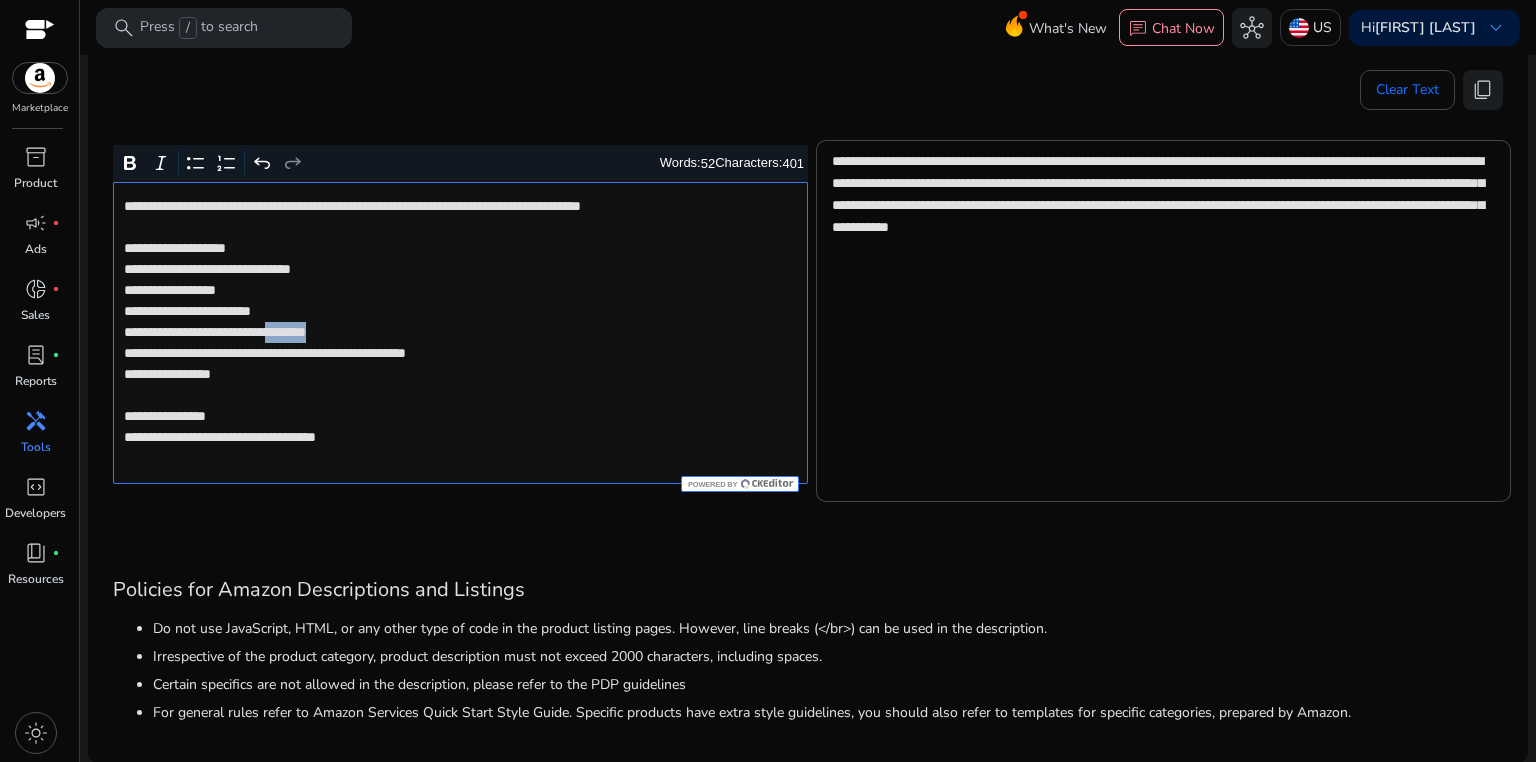 click on "[NUMBER] [STREET], [CITY], [STATE]" 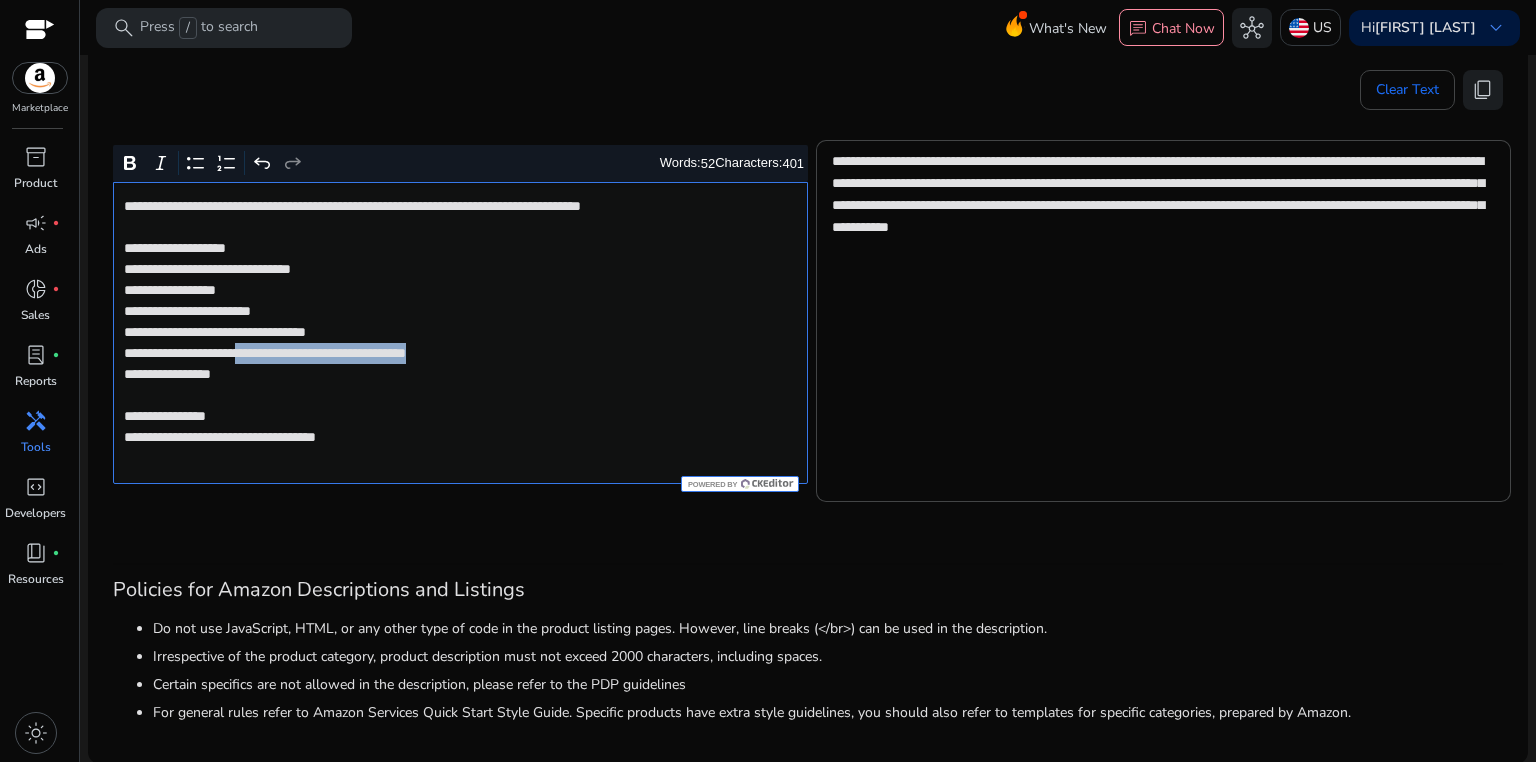 drag, startPoint x: 284, startPoint y: 352, endPoint x: 554, endPoint y: 352, distance: 270 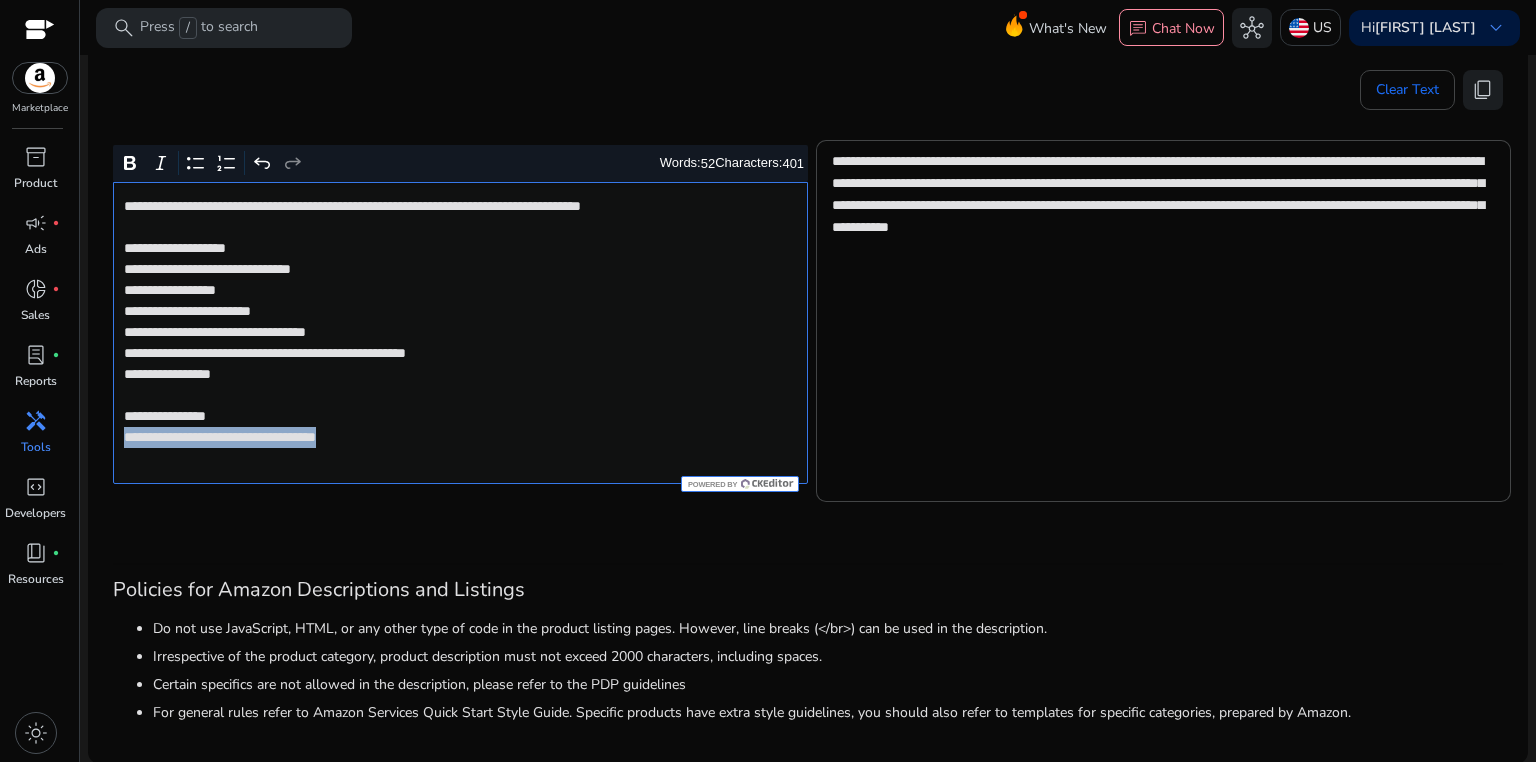 drag, startPoint x: 120, startPoint y: 434, endPoint x: 411, endPoint y: 432, distance: 291.00687 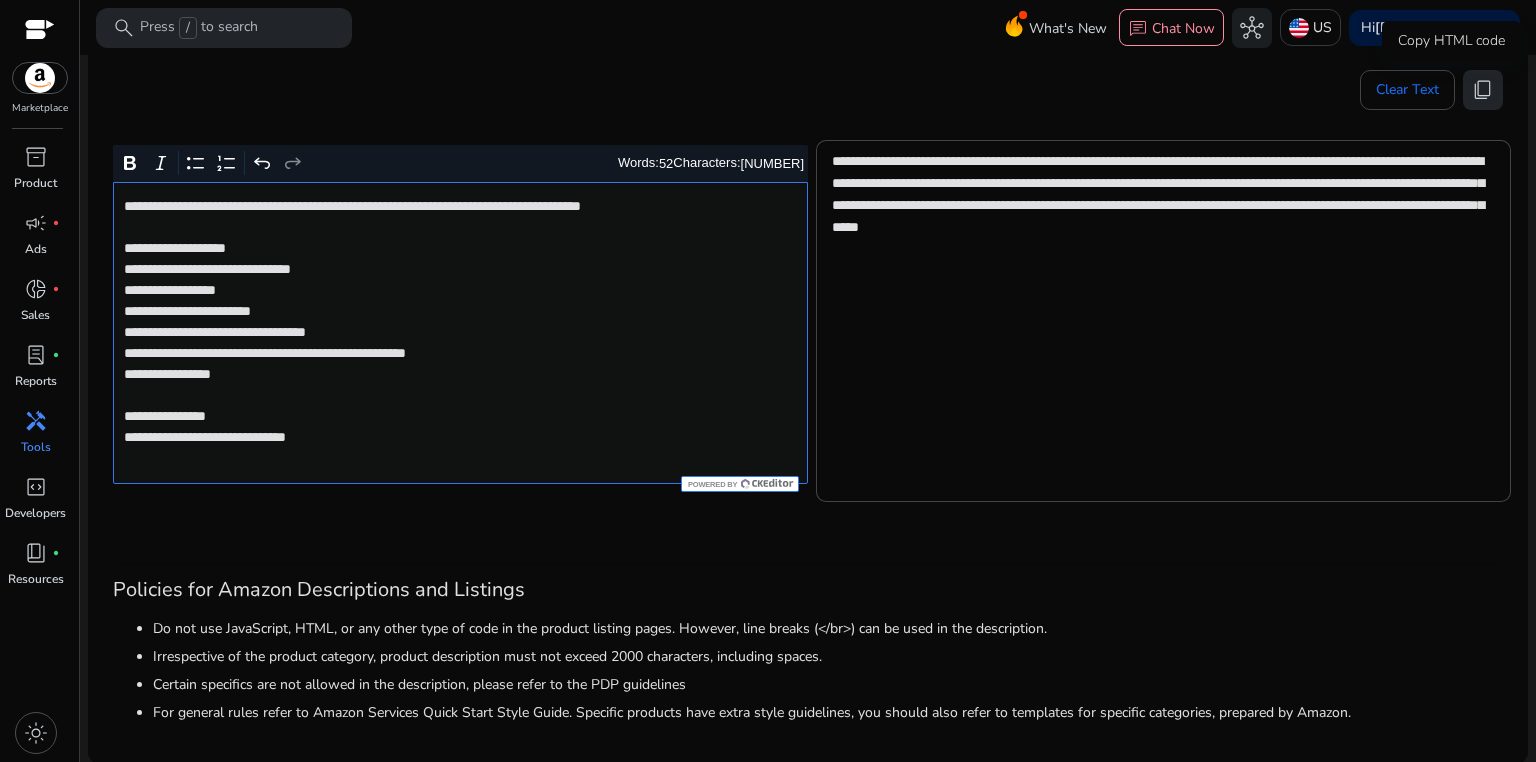 click on "content_copy" 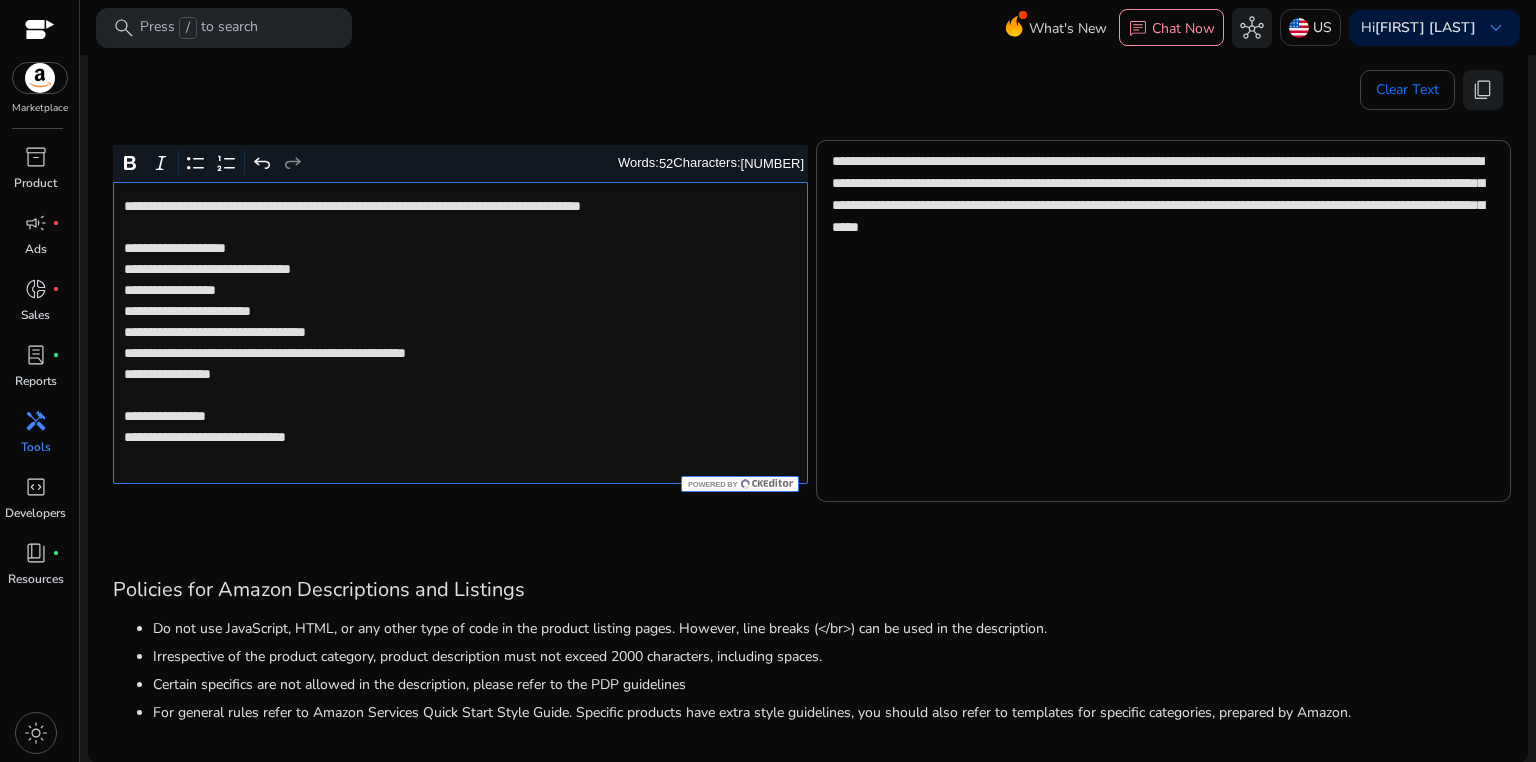 click on "[NUMBER] [STREET], [CITY], [STATE]" 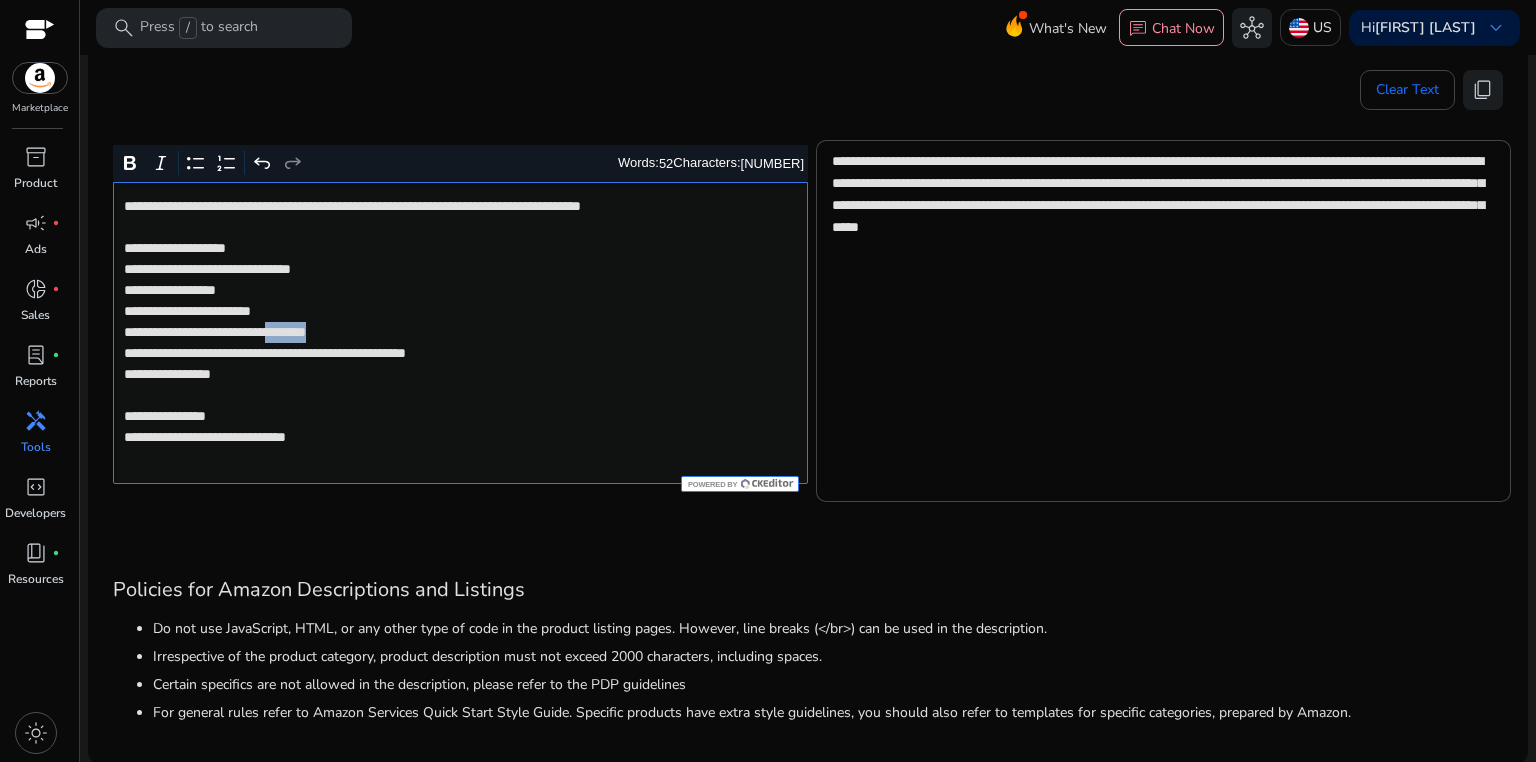 click on "[NUMBER] [STREET], [CITY], [STATE]" 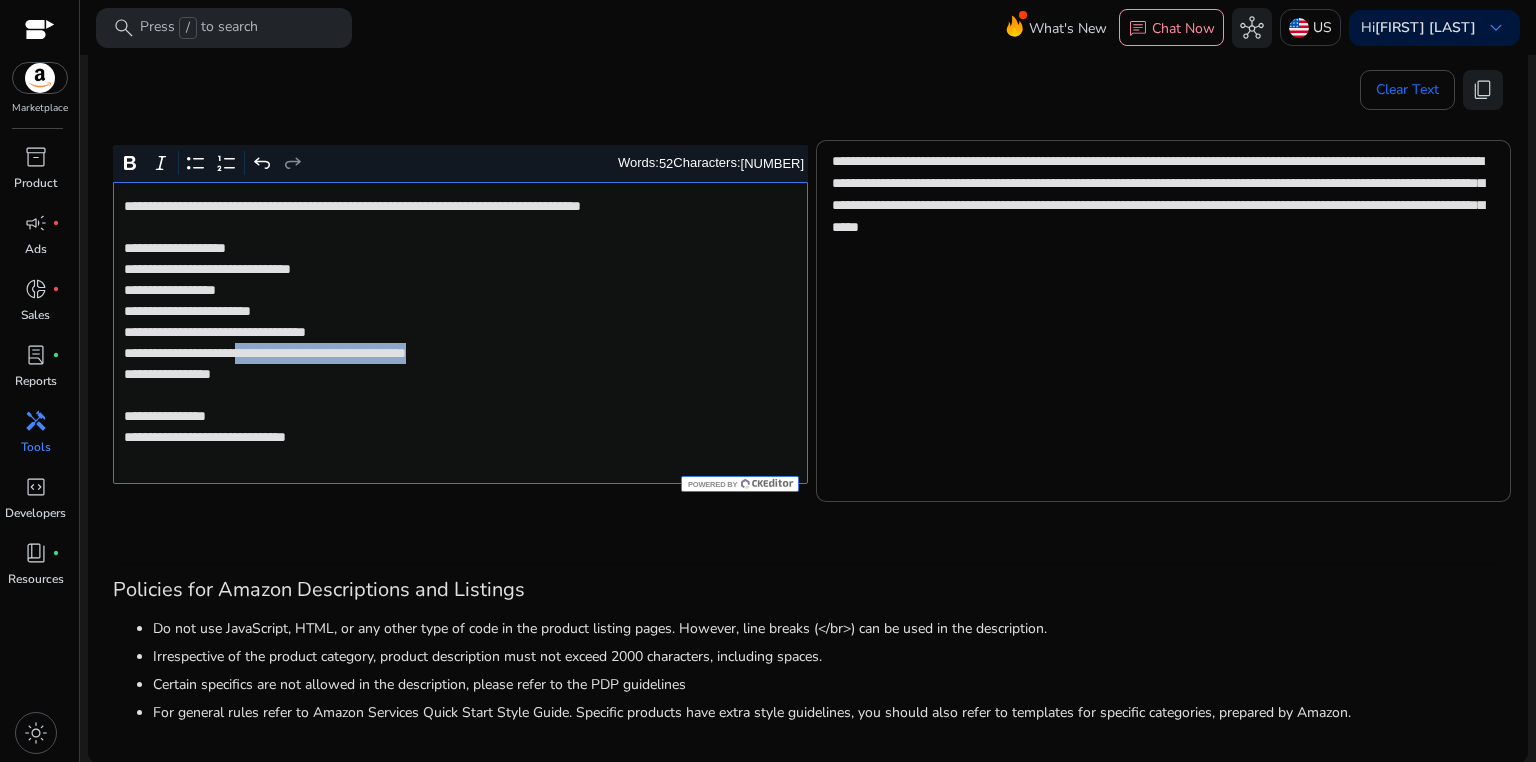 drag, startPoint x: 282, startPoint y: 354, endPoint x: 559, endPoint y: 354, distance: 277 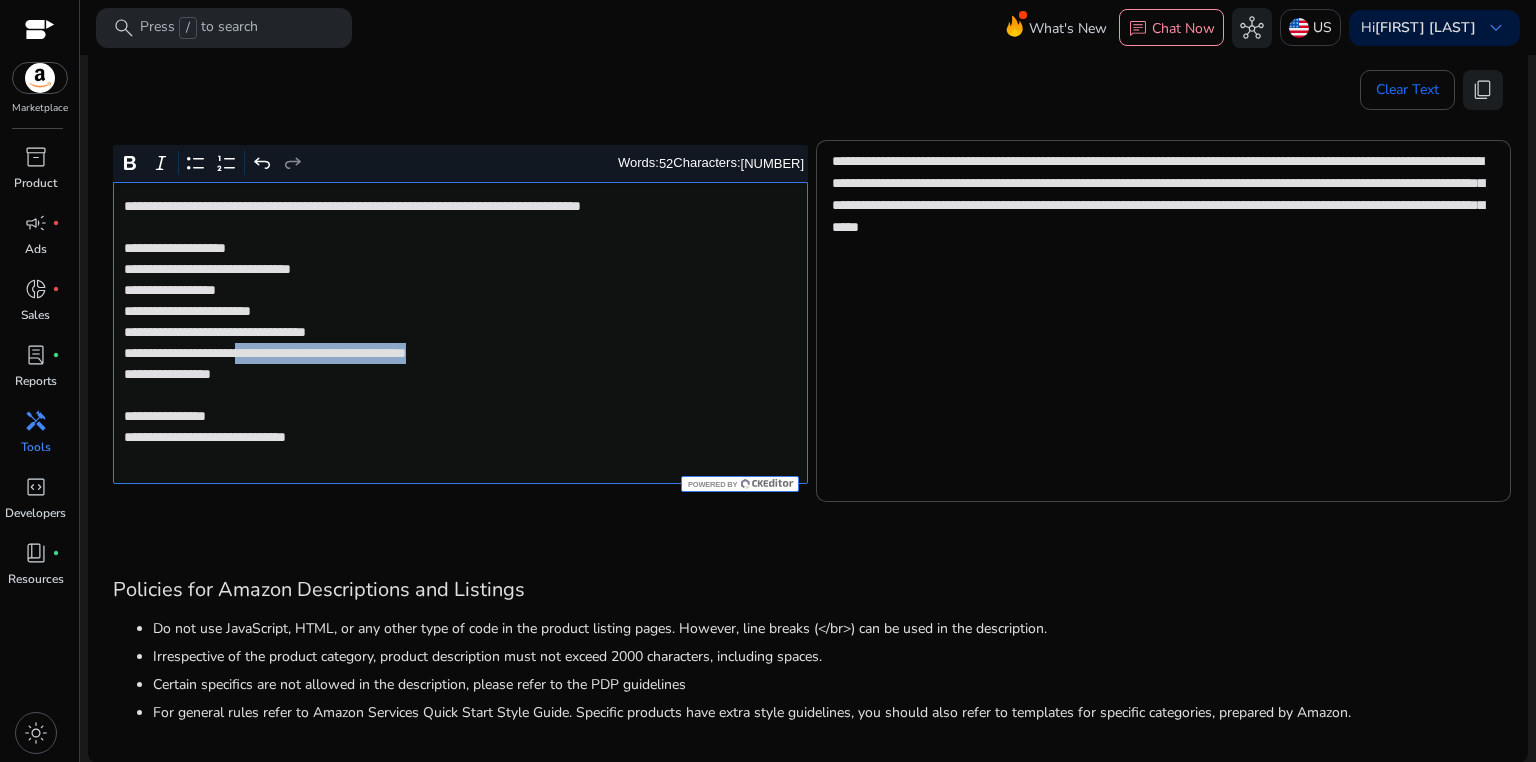click on "[NUMBER] [STREET], [CITY], [STATE]" 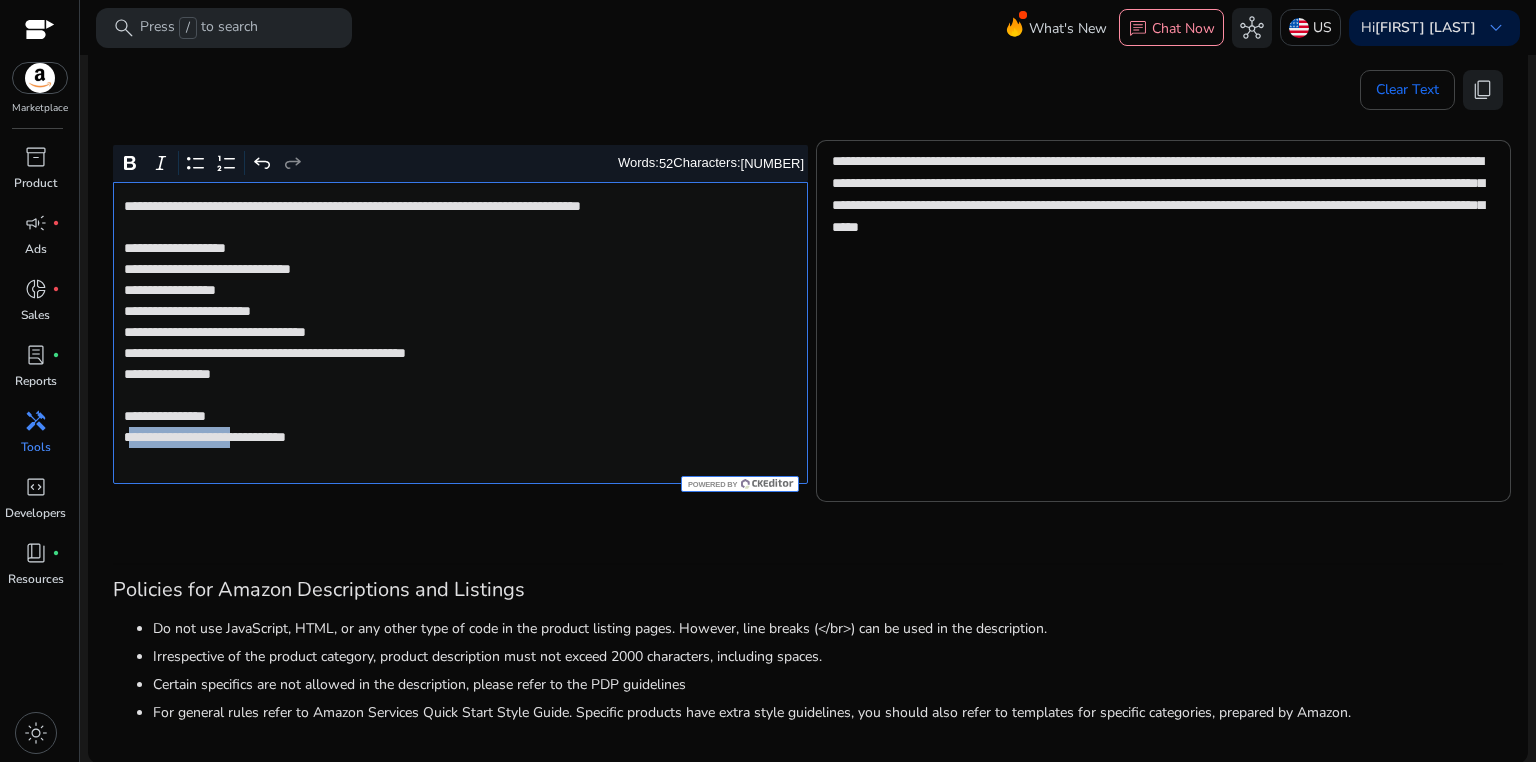 drag, startPoint x: 128, startPoint y: 432, endPoint x: 263, endPoint y: 432, distance: 135 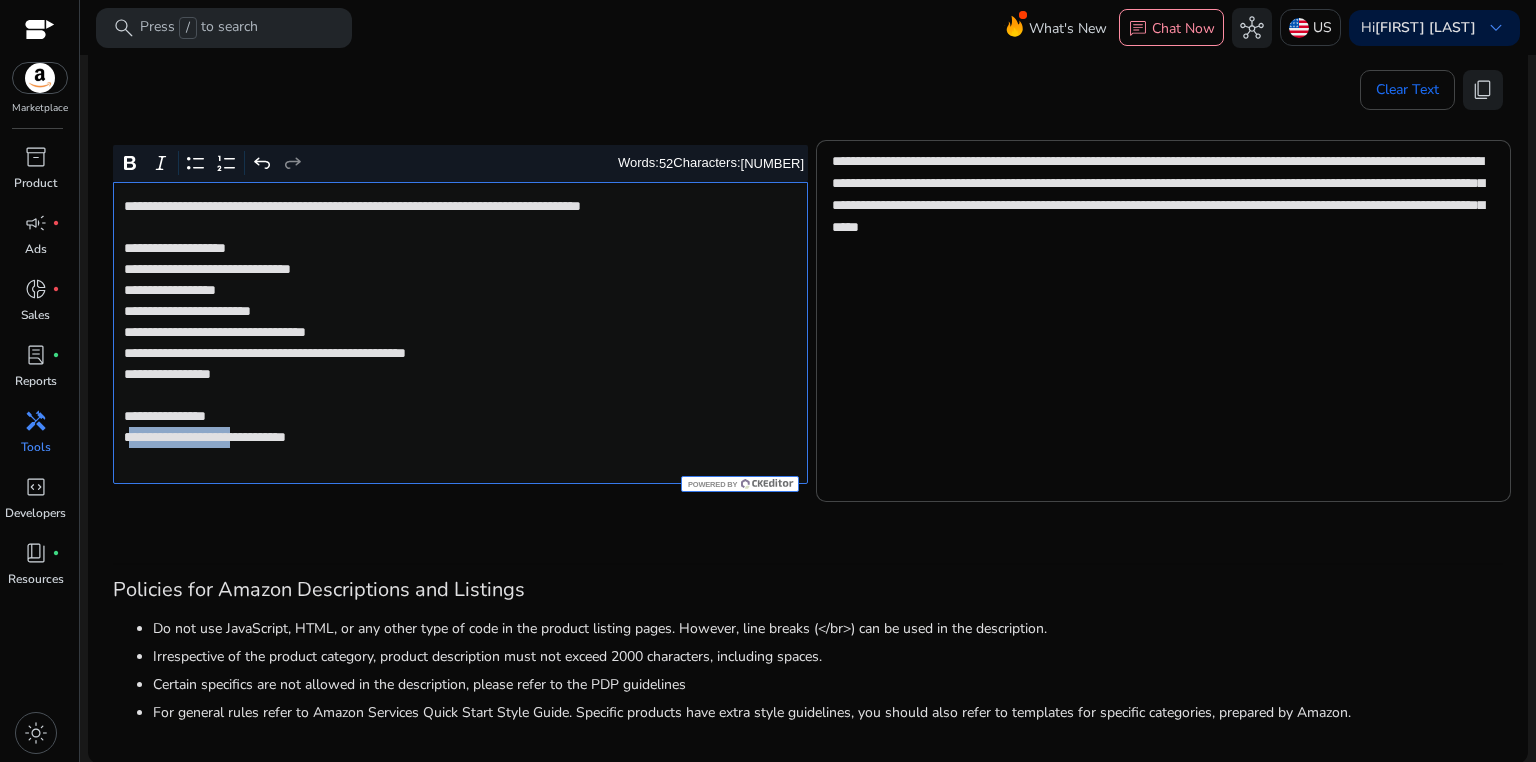 click on "[NUMBER] [STREET], [CITY], [STATE]" 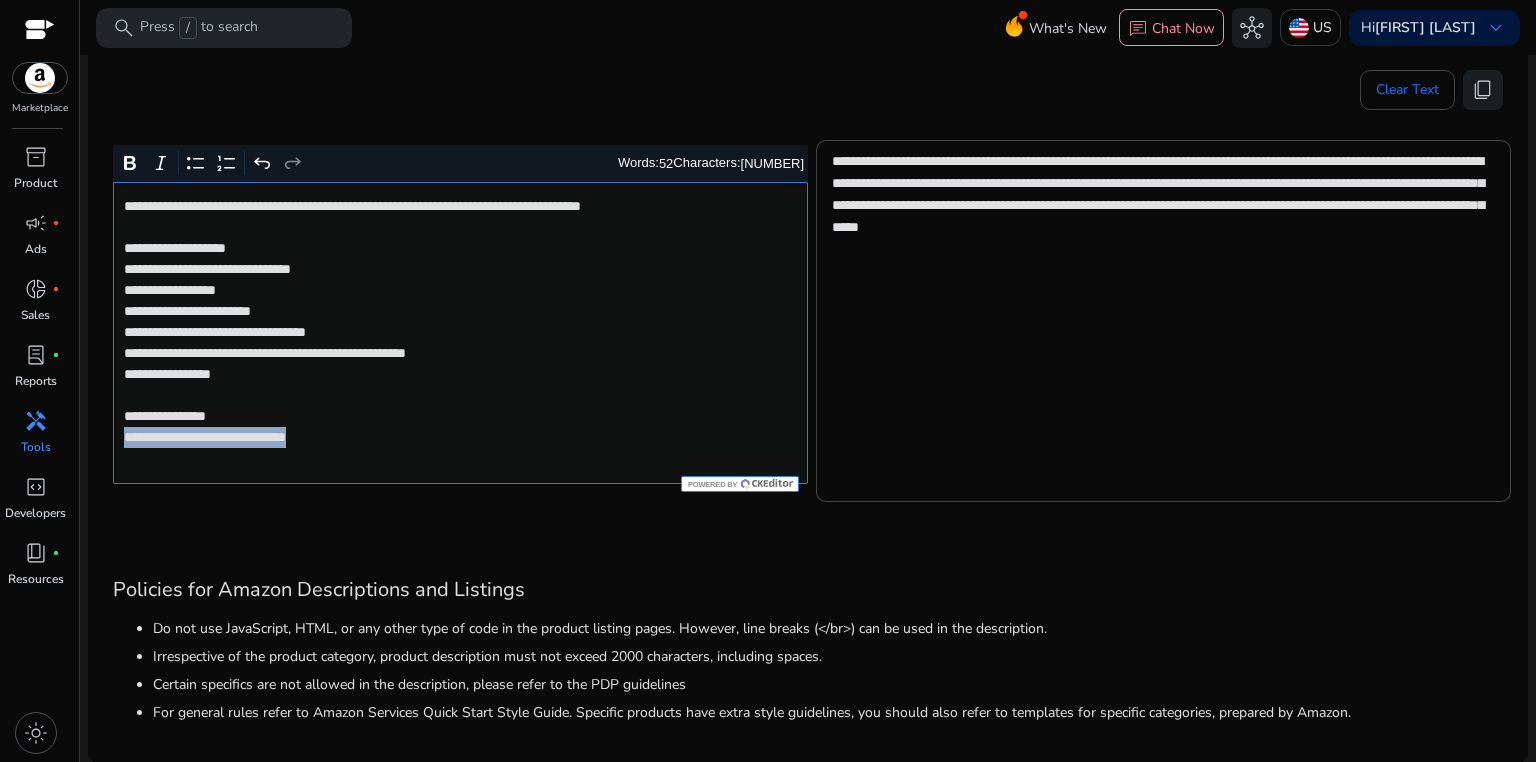 drag, startPoint x: 115, startPoint y: 438, endPoint x: 437, endPoint y: 438, distance: 322 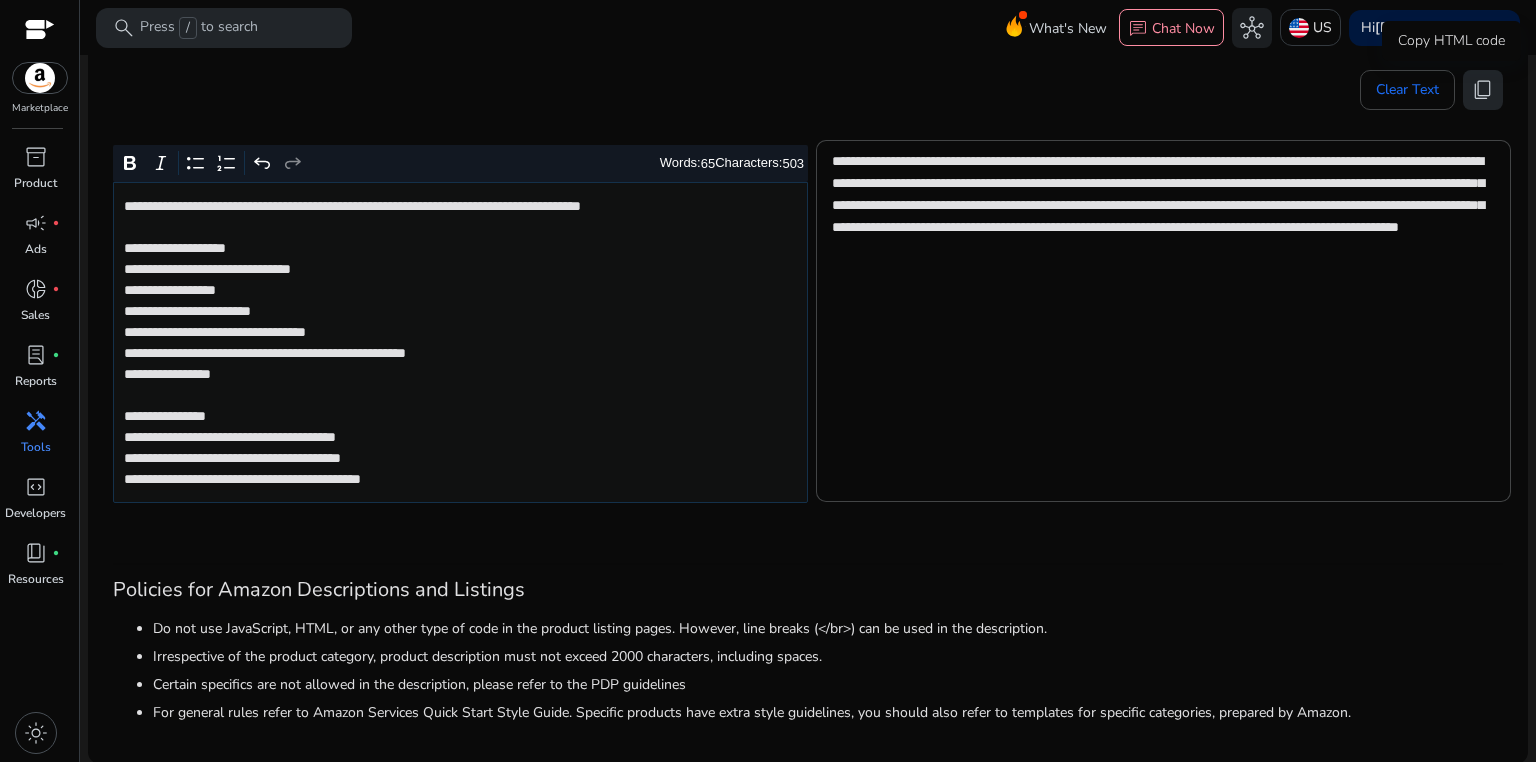 click on "content_copy" 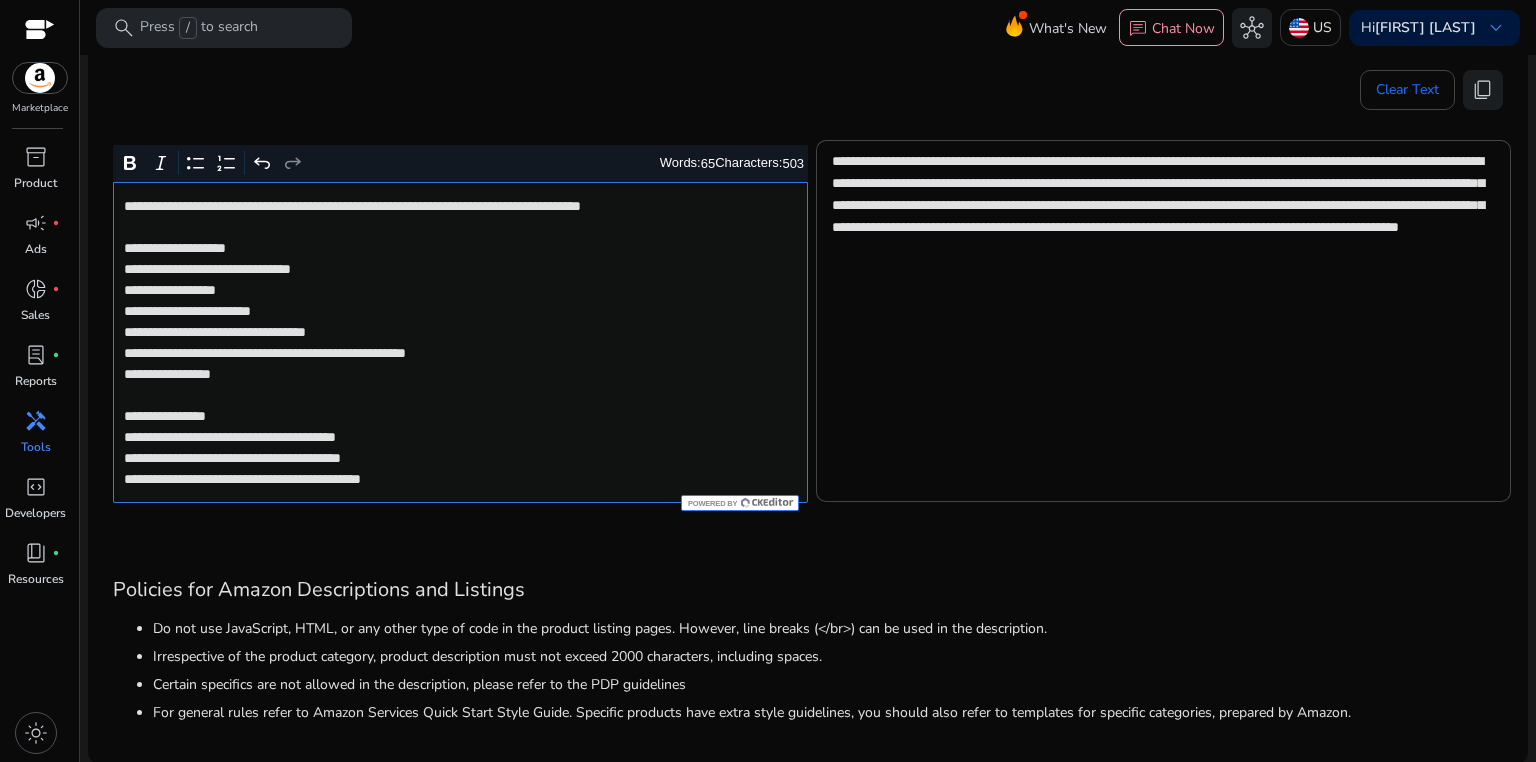 click on "[NUMBER] [STREET], [CITY], [STATE]" 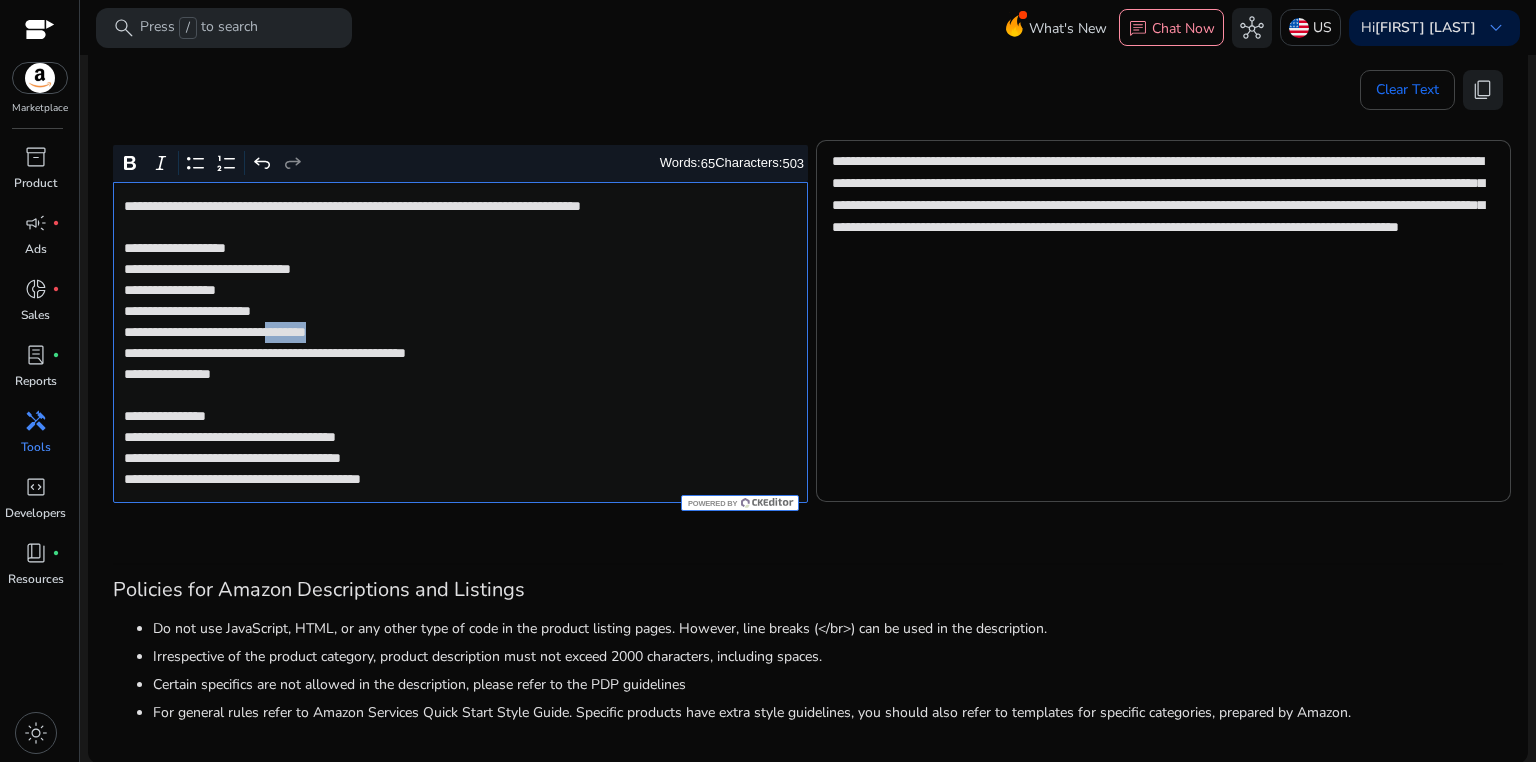 click on "[NUMBER] [STREET], [CITY], [STATE]" 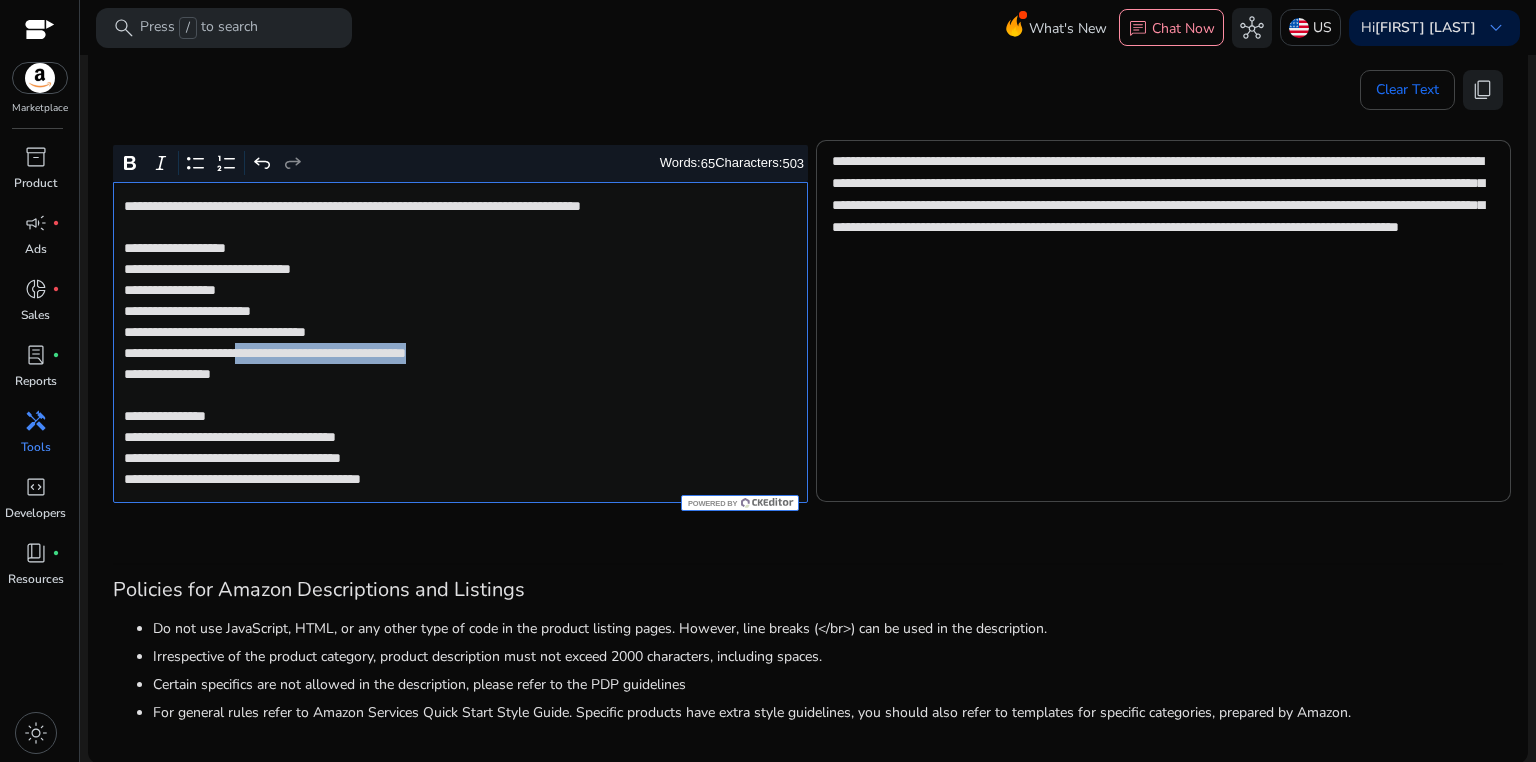 drag, startPoint x: 283, startPoint y: 356, endPoint x: 562, endPoint y: 356, distance: 279 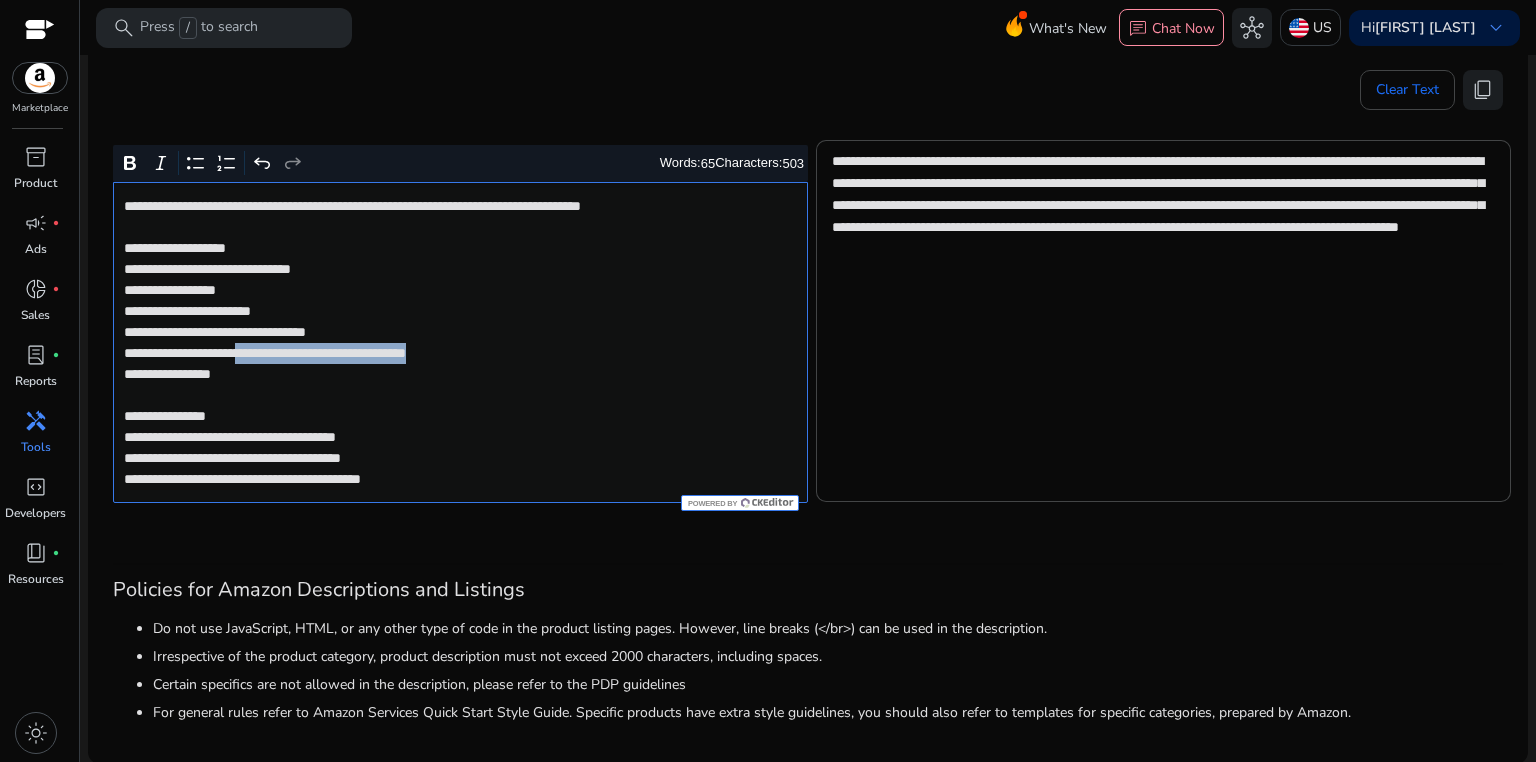 click on "[NUMBER] [STREET], [CITY], [STATE]" 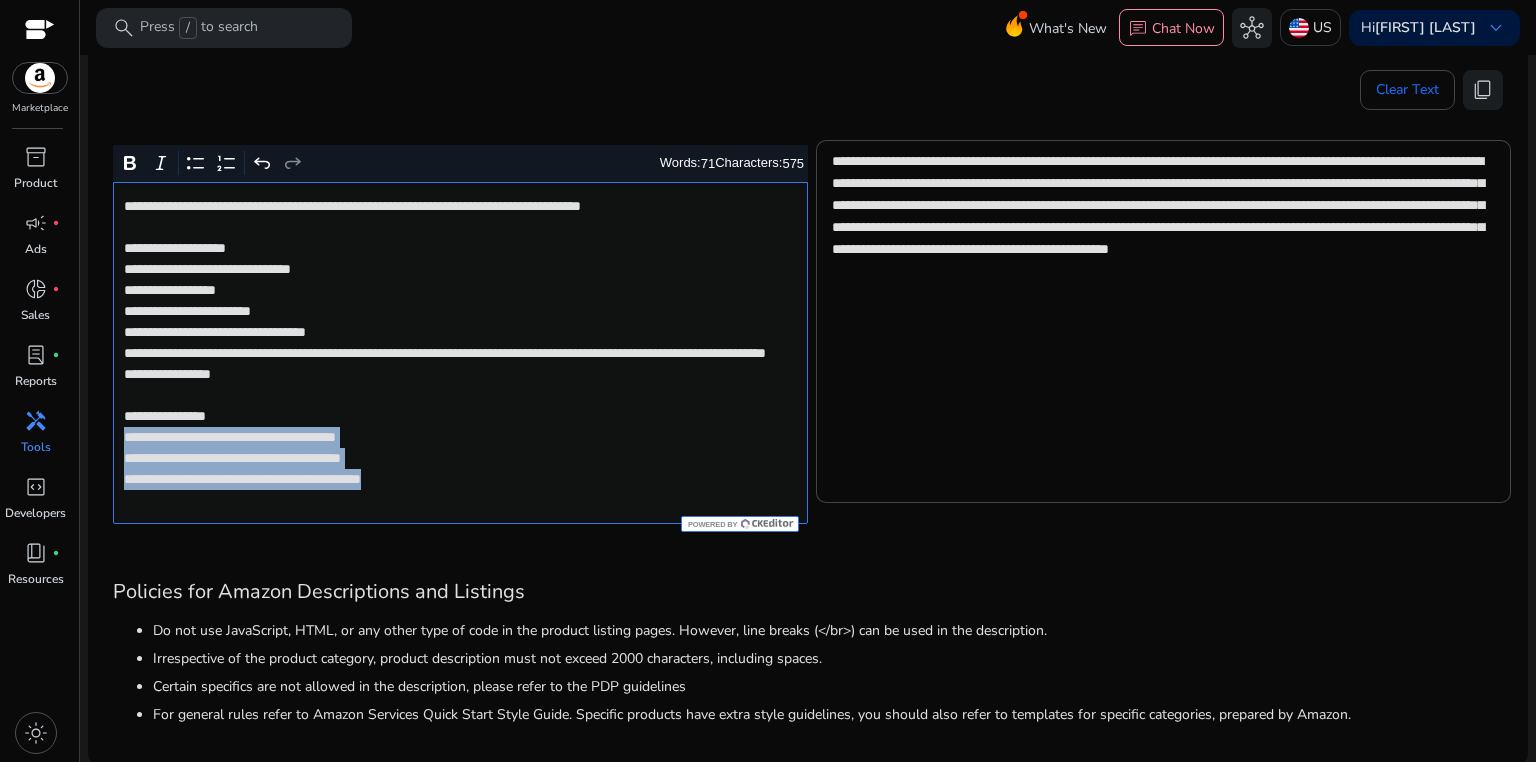 drag, startPoint x: 124, startPoint y: 458, endPoint x: 540, endPoint y: 504, distance: 418.53555 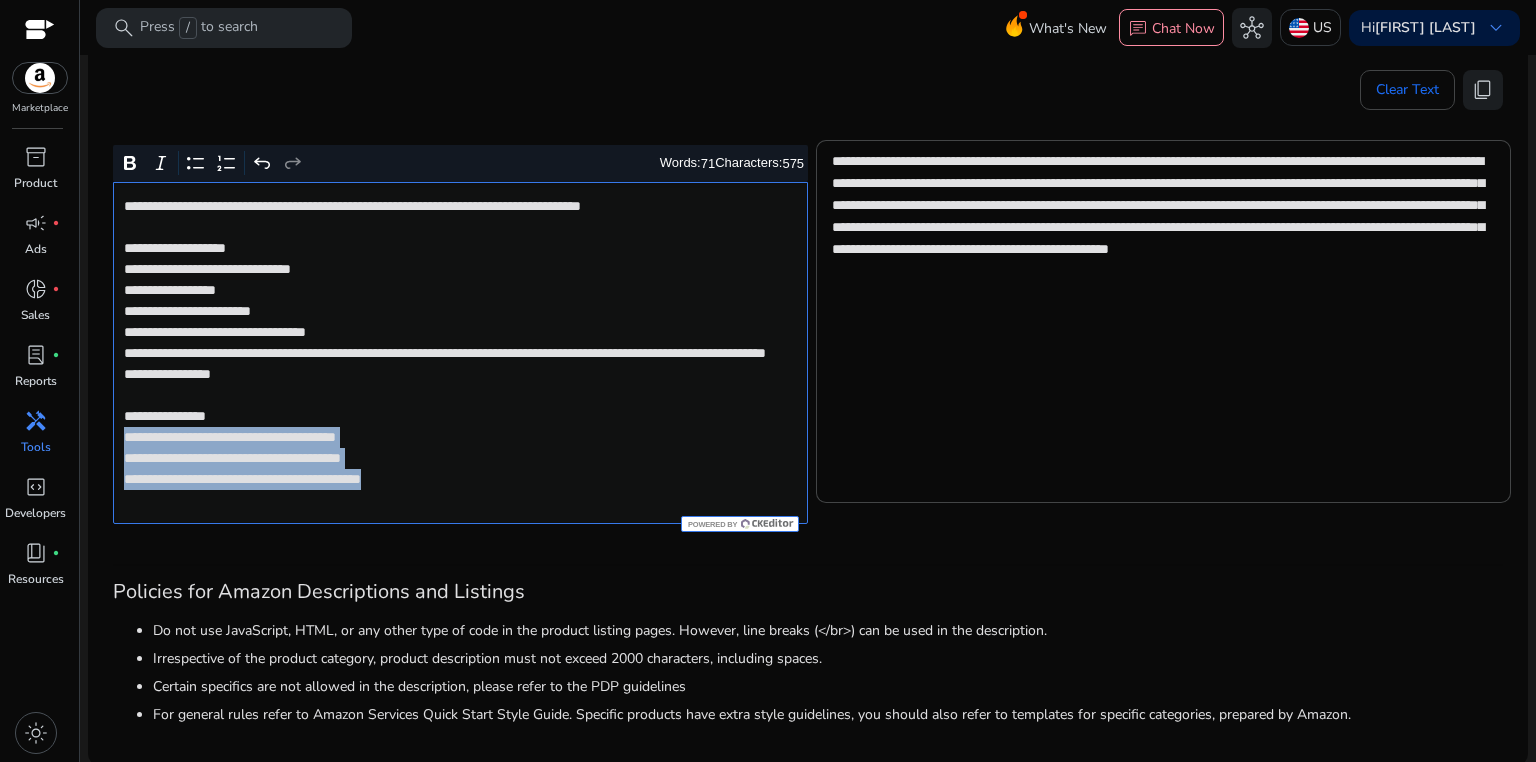 click on "[NUMBER] [STREET], [CITY], [STATE]" 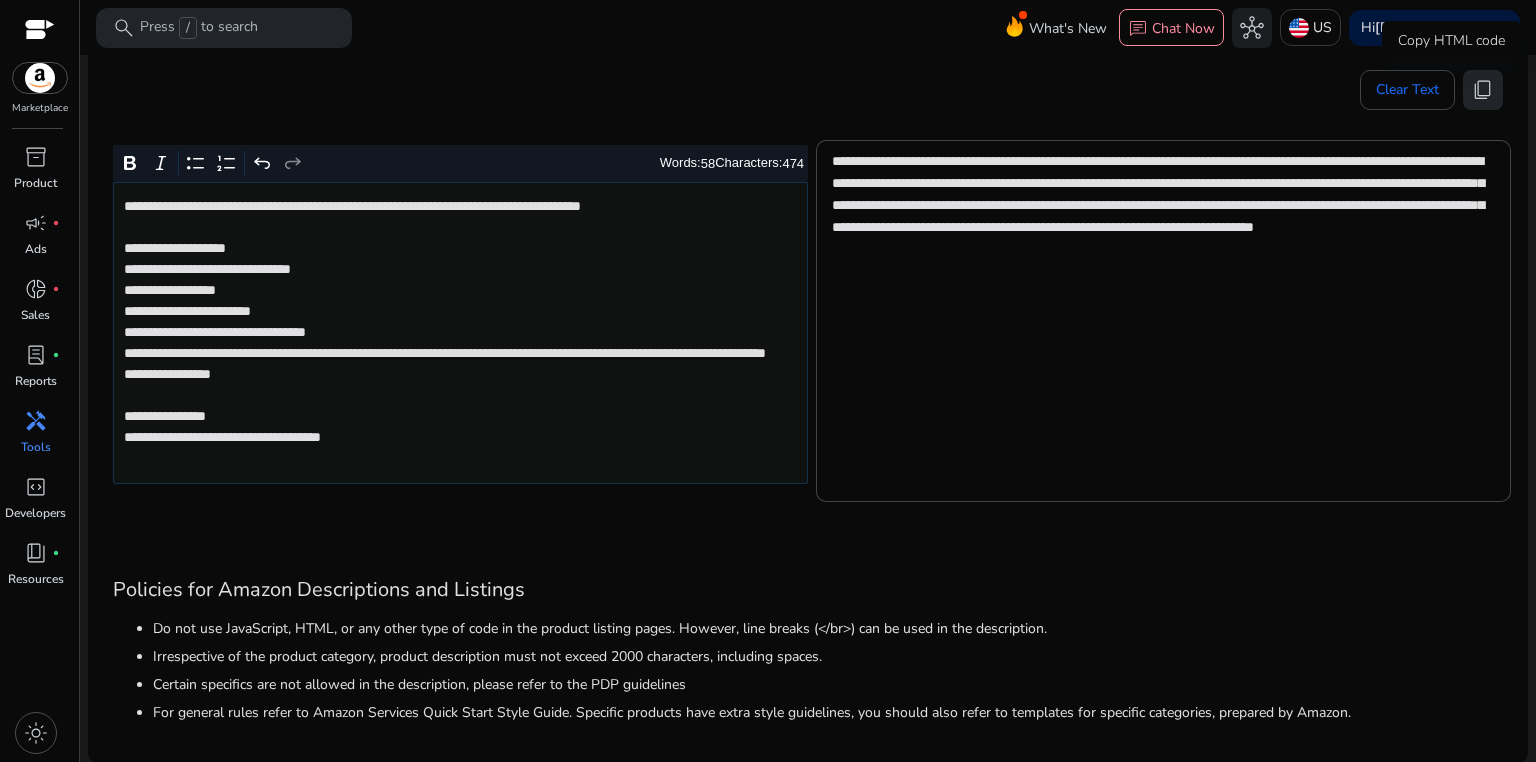 click on "content_copy" 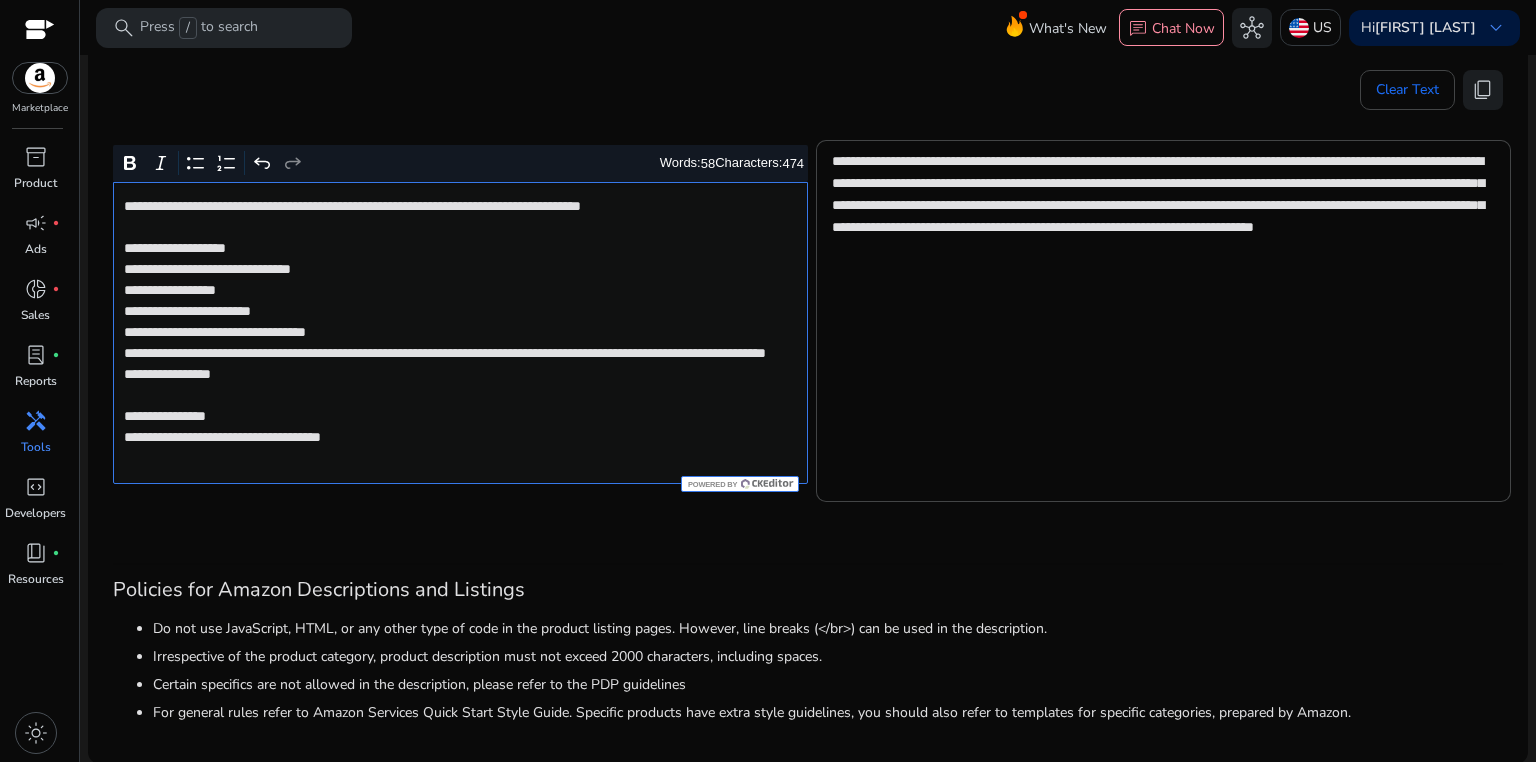 click on "[NUMBER] [STREET], [CITY], [STATE]" 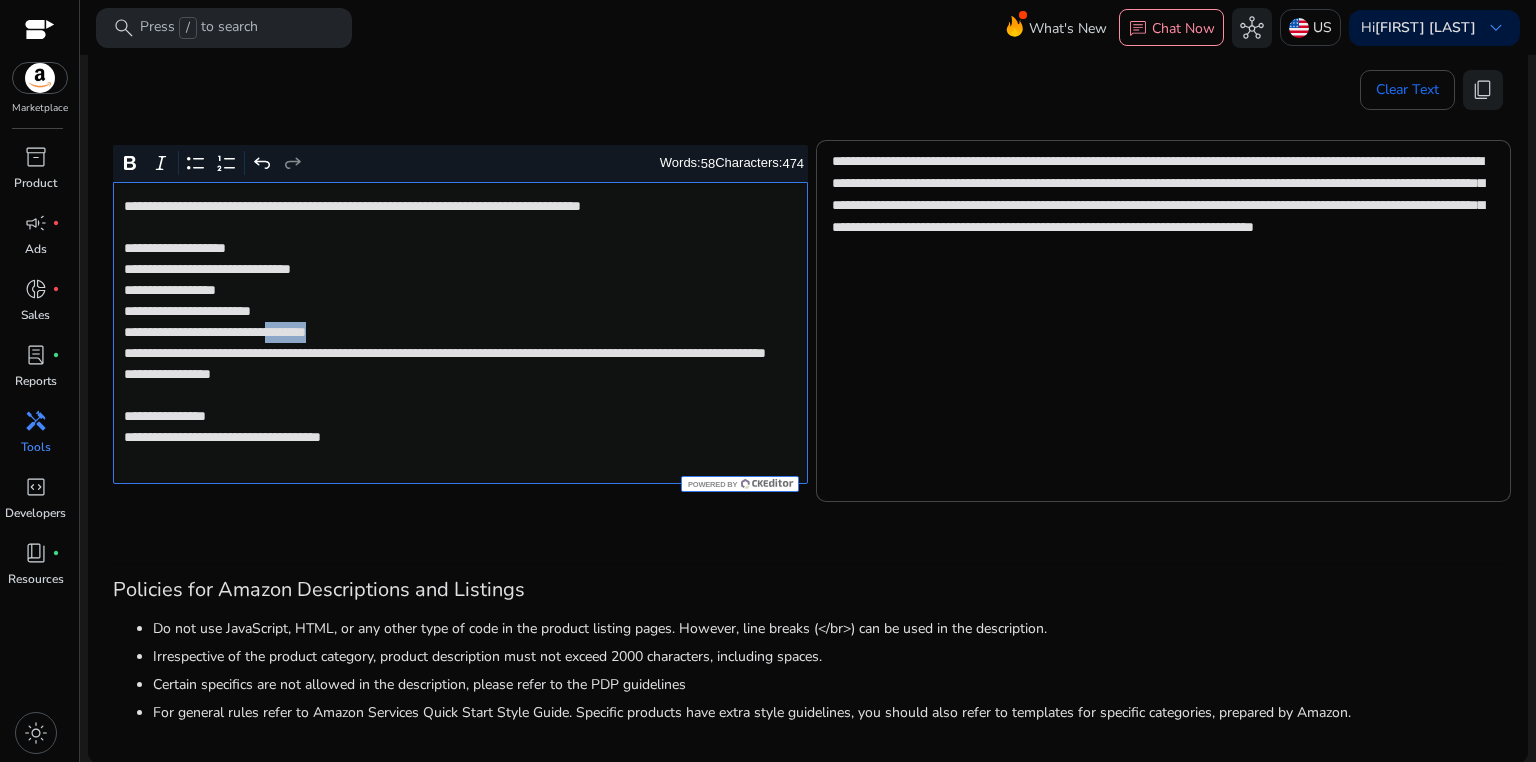 click on "[NUMBER] [STREET], [CITY], [STATE]" 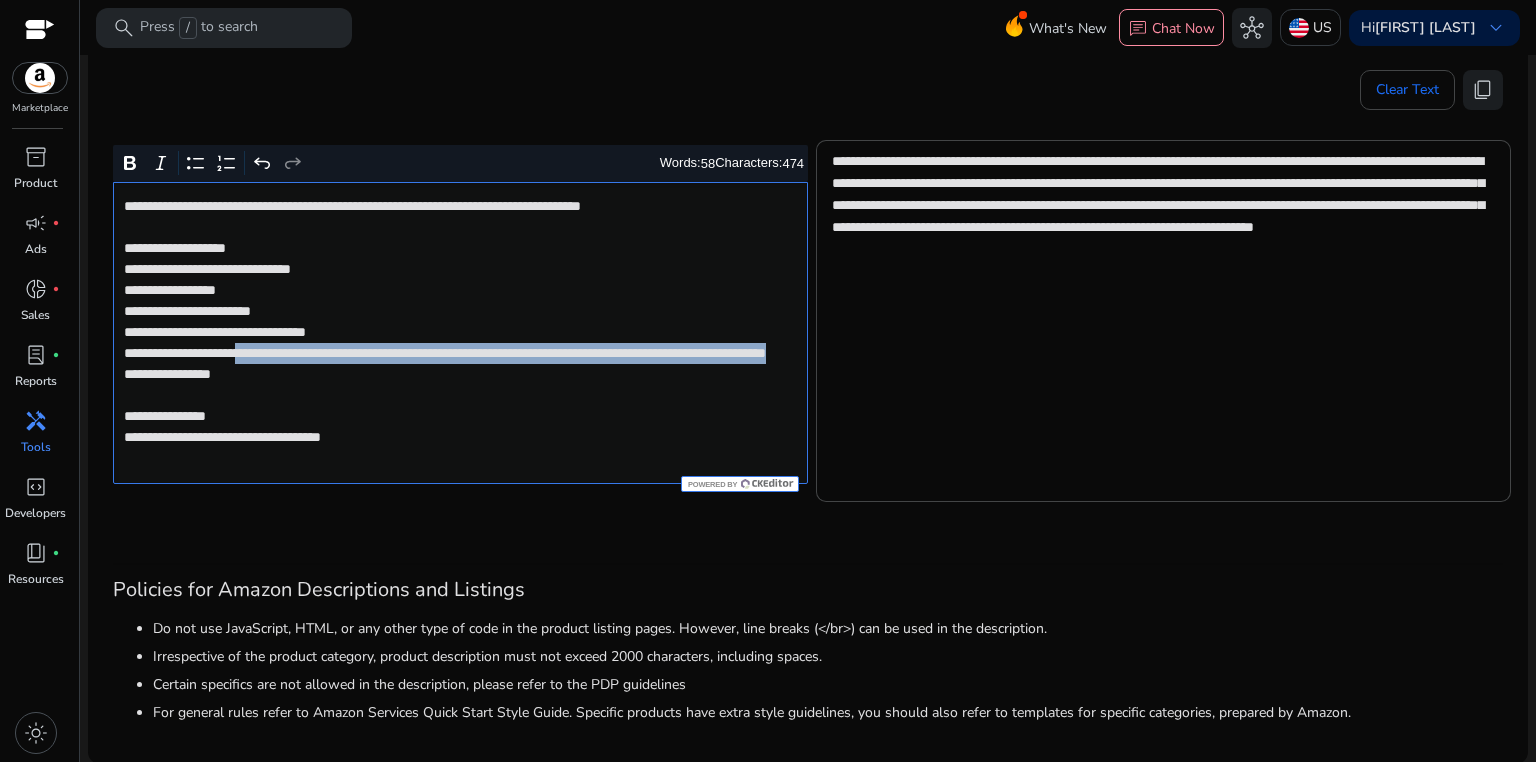 drag, startPoint x: 284, startPoint y: 353, endPoint x: 461, endPoint y: 376, distance: 178.4881 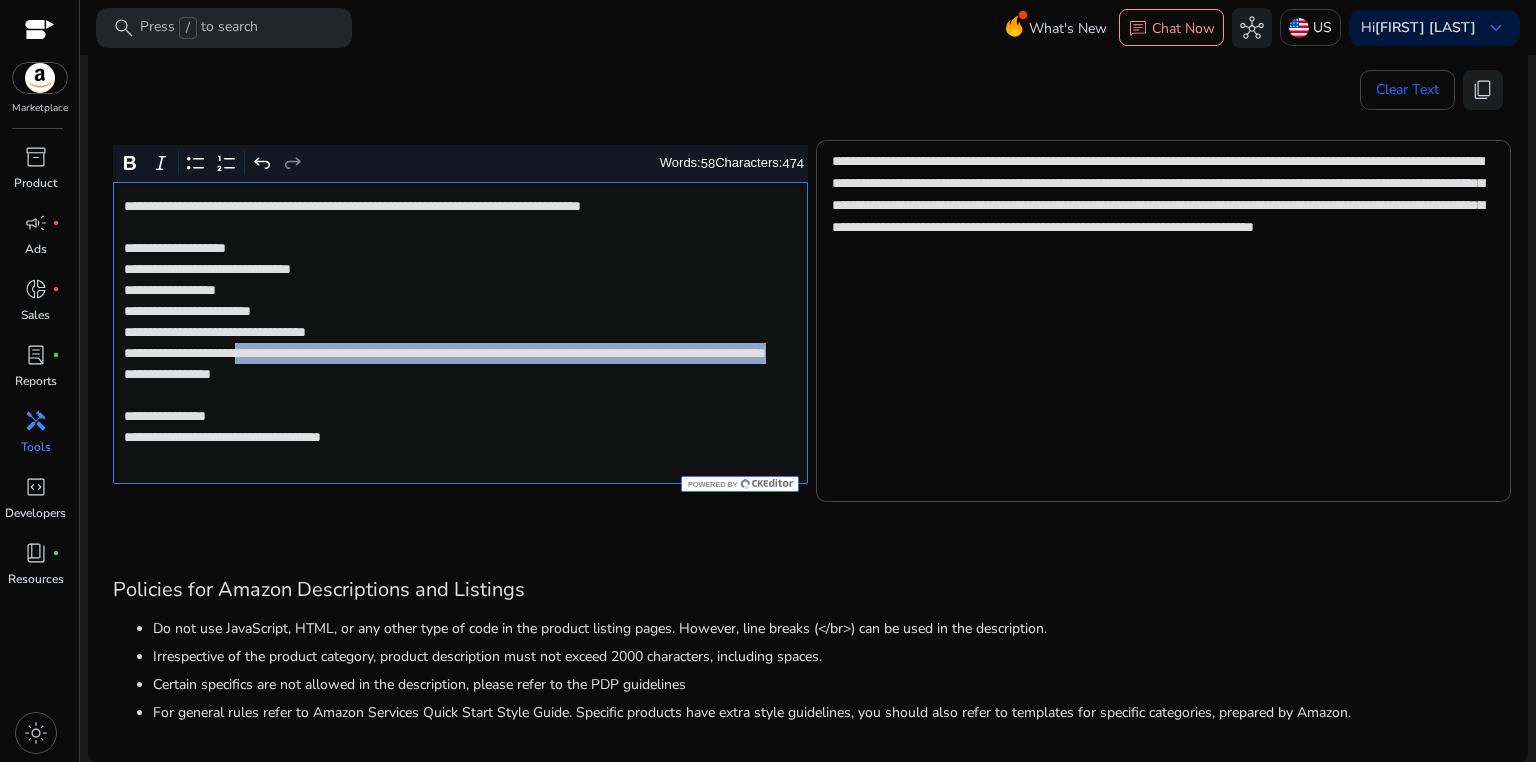 click on "[NUMBER] [STREET], [CITY], [STATE]" 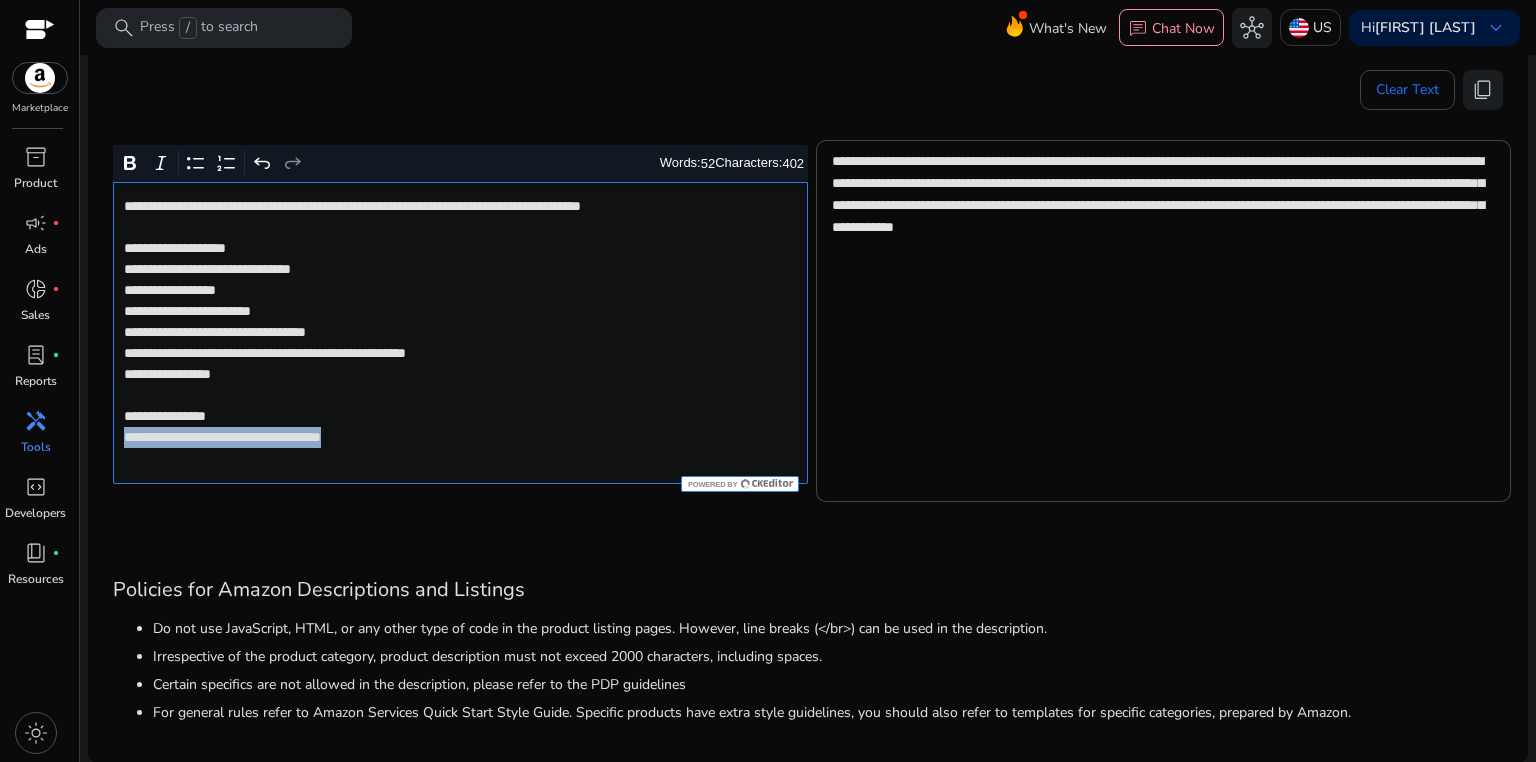 drag, startPoint x: 121, startPoint y: 437, endPoint x: 462, endPoint y: 436, distance: 341.00146 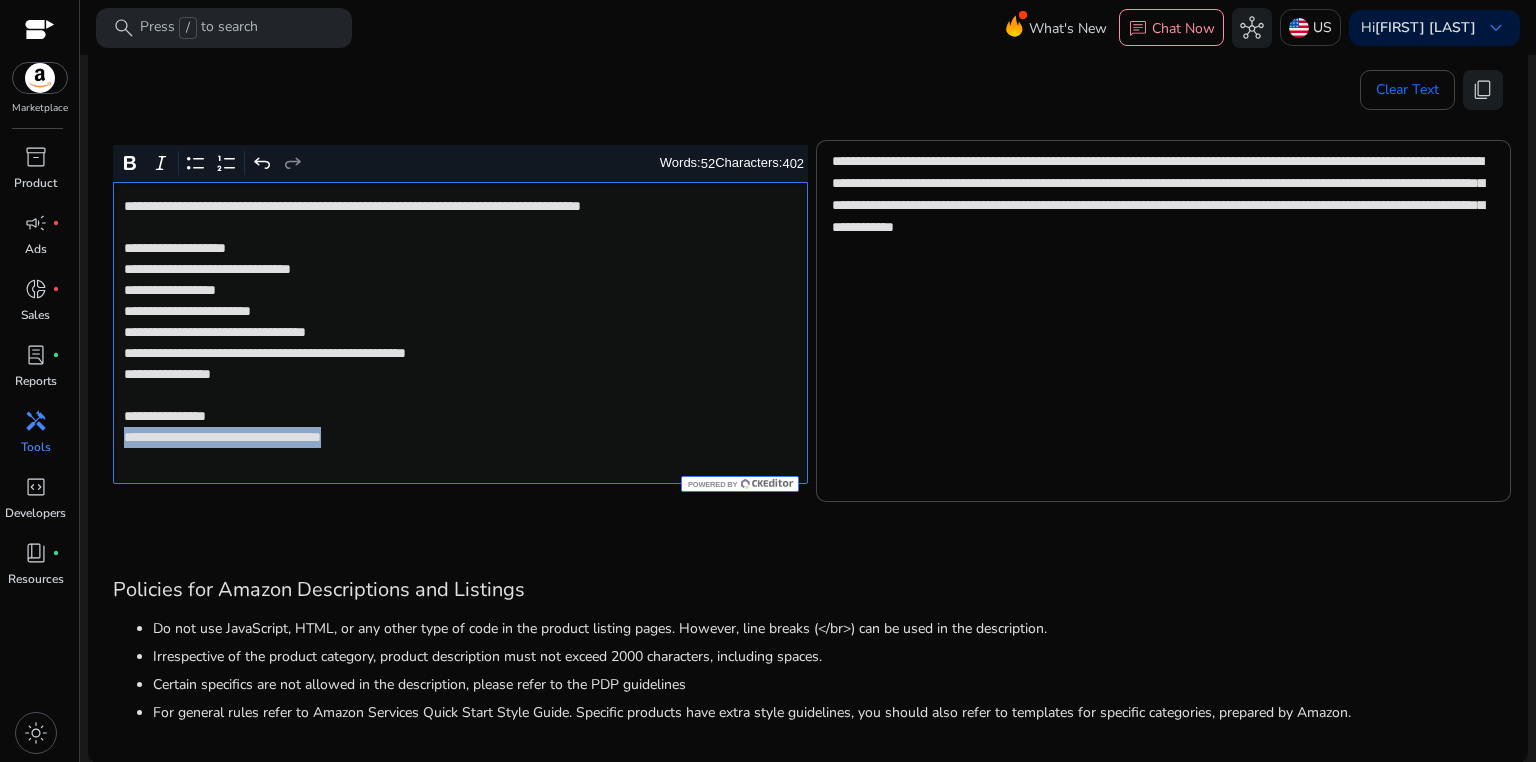 type on "[NUMBER]" 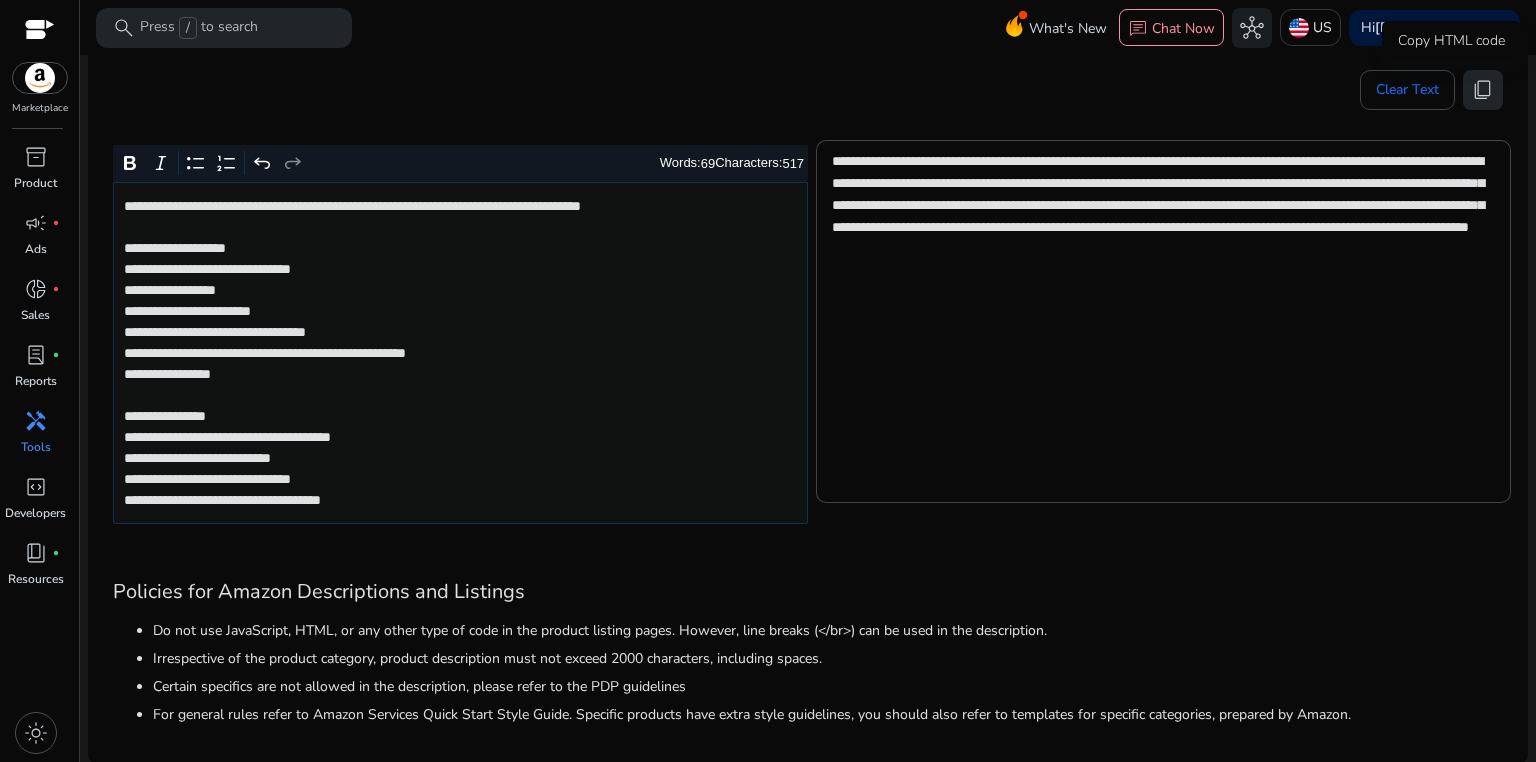 click on "content_copy" 